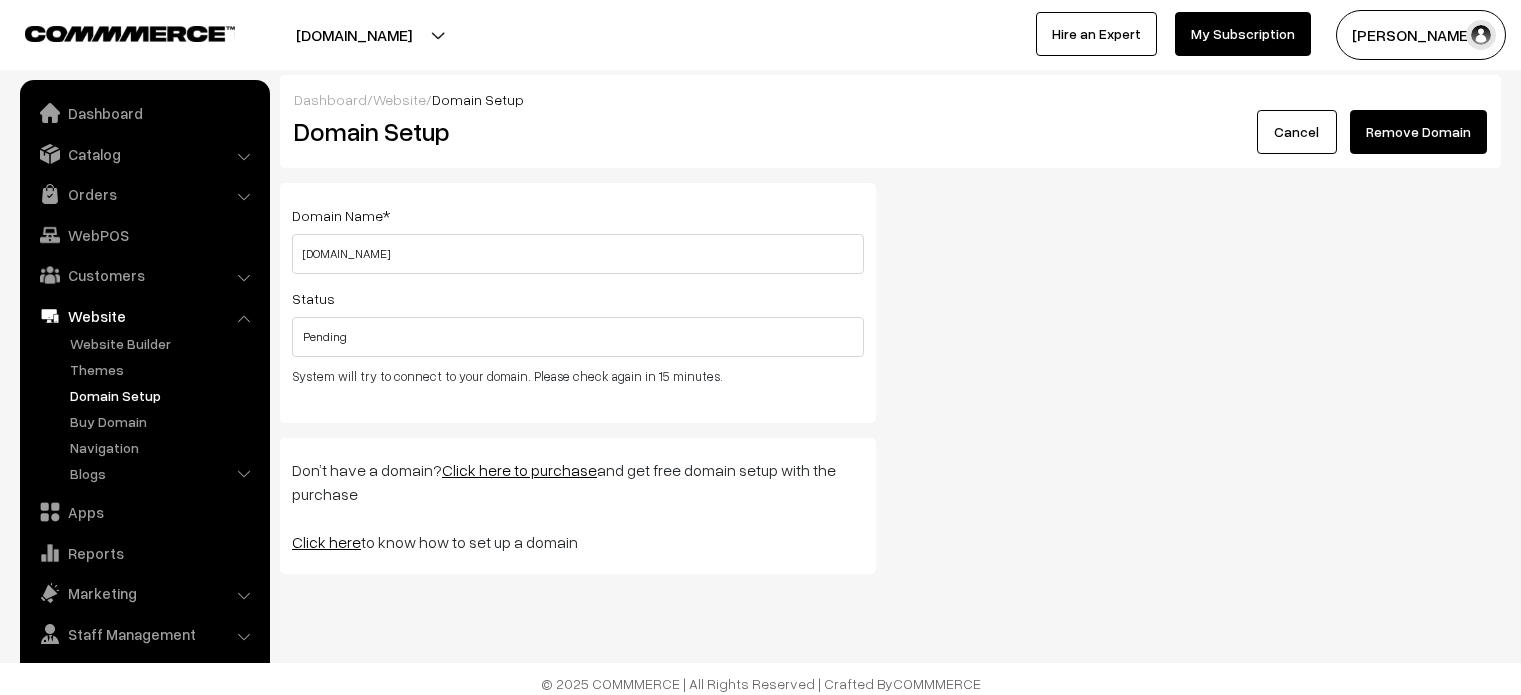 scroll, scrollTop: 0, scrollLeft: 0, axis: both 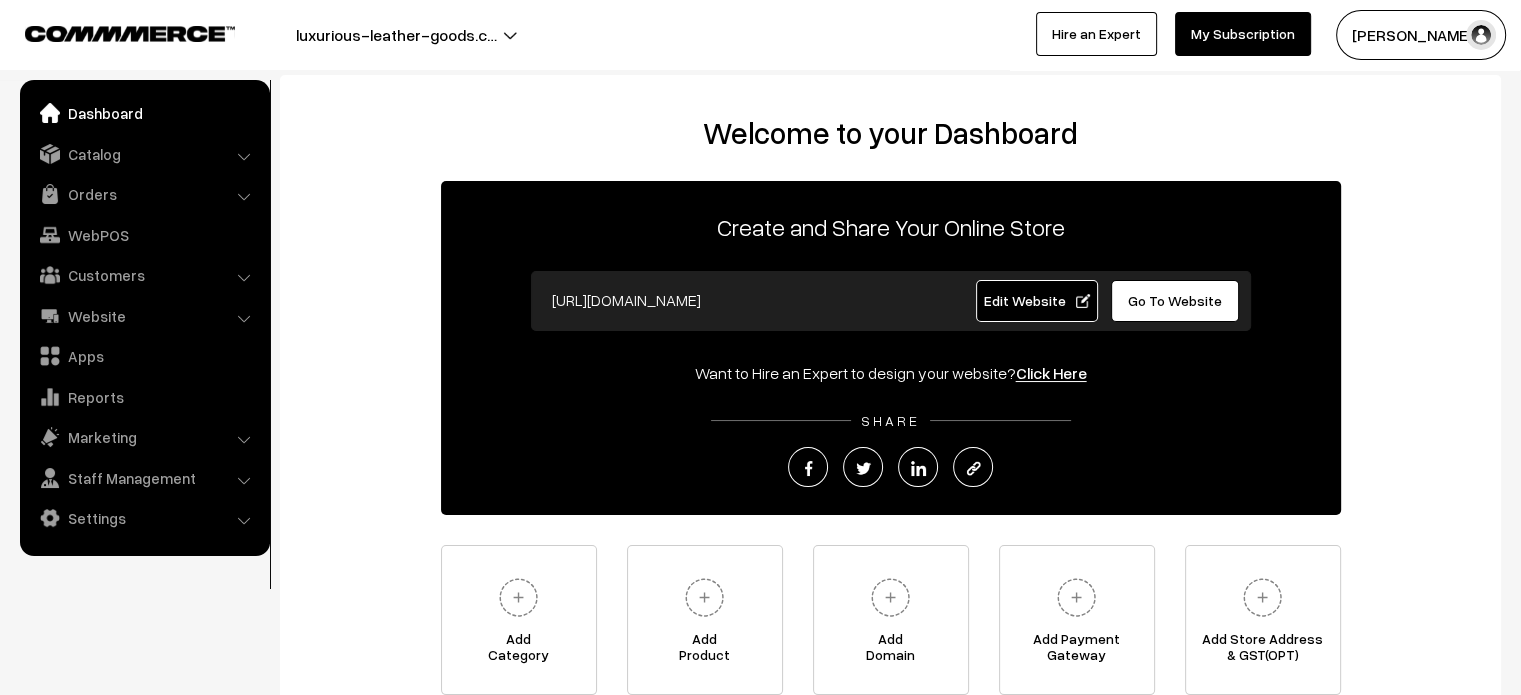 click on "Reports" at bounding box center [144, 397] 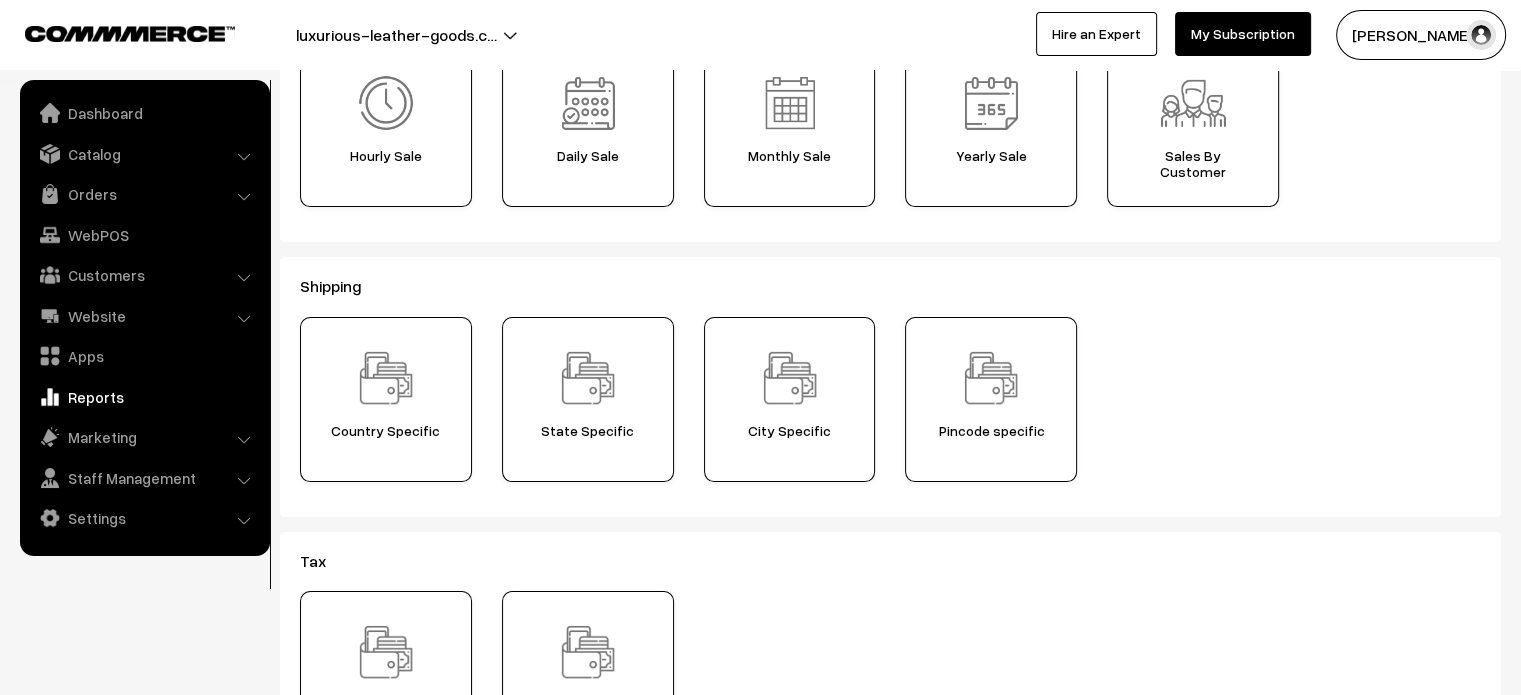 scroll, scrollTop: 208, scrollLeft: 0, axis: vertical 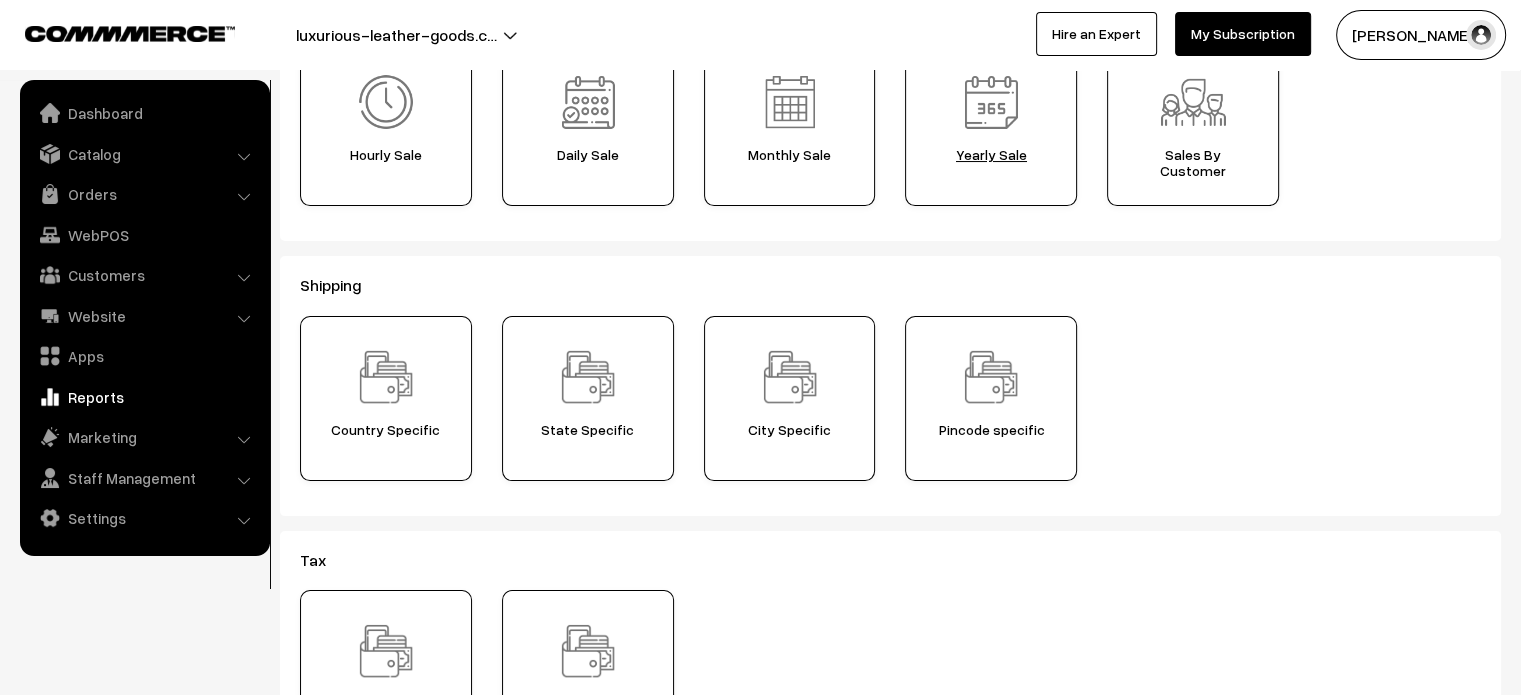 click on "Yearly Sale" at bounding box center (991, 155) 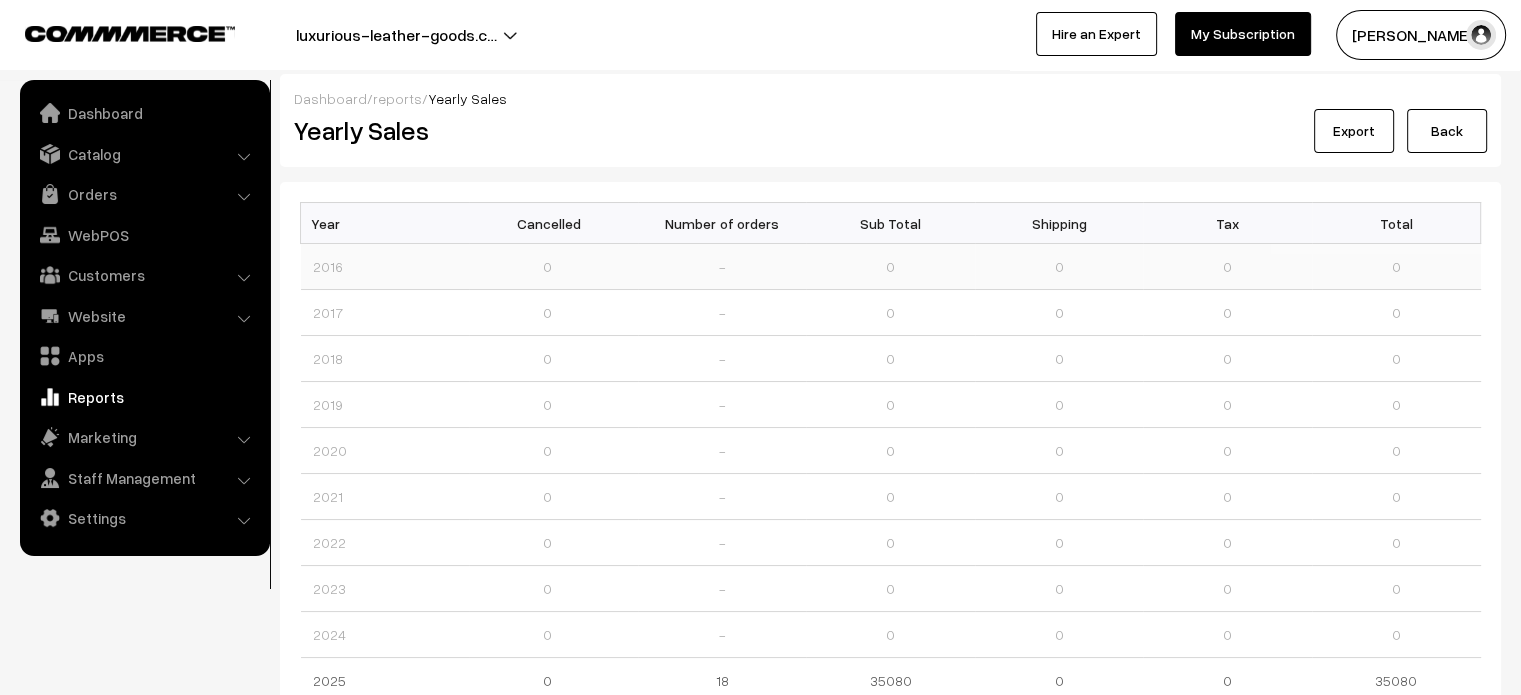 scroll, scrollTop: 0, scrollLeft: 0, axis: both 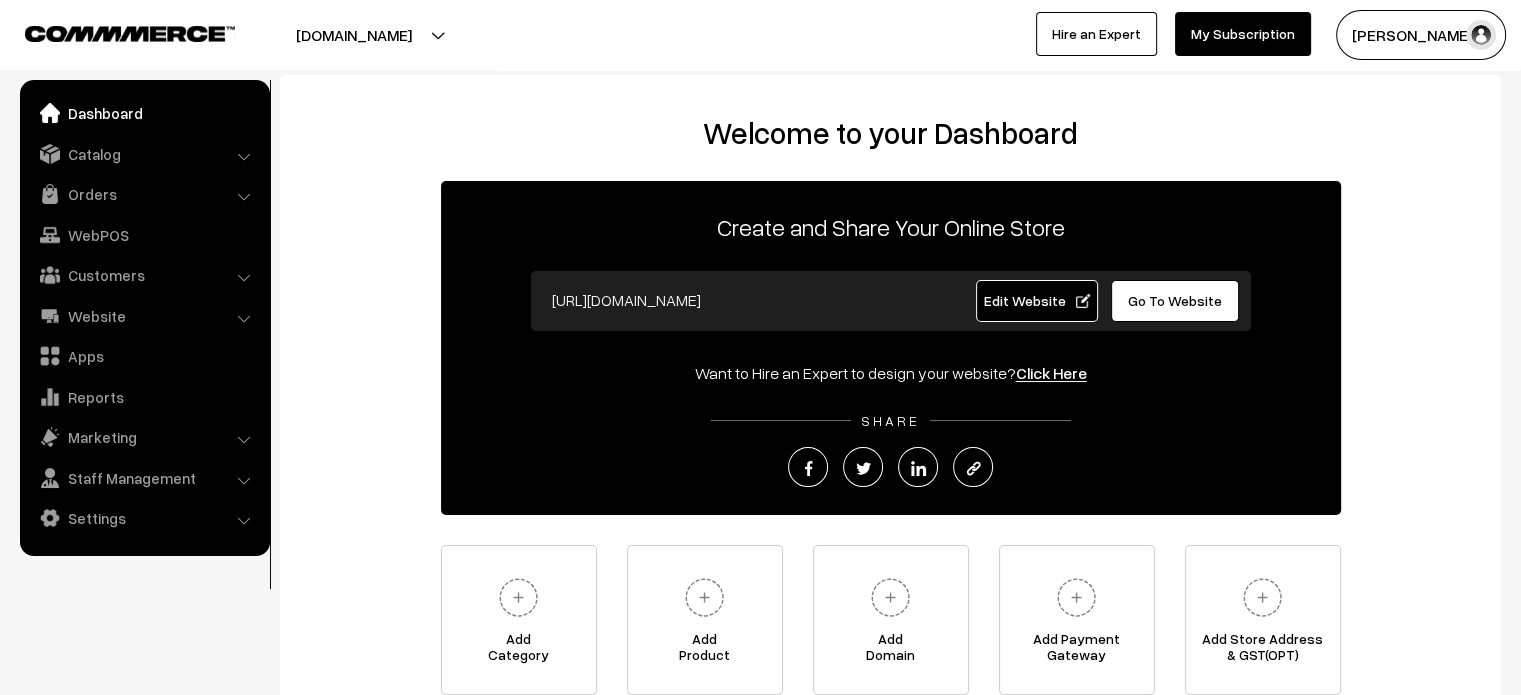 click on "Go To Website" at bounding box center [1175, 300] 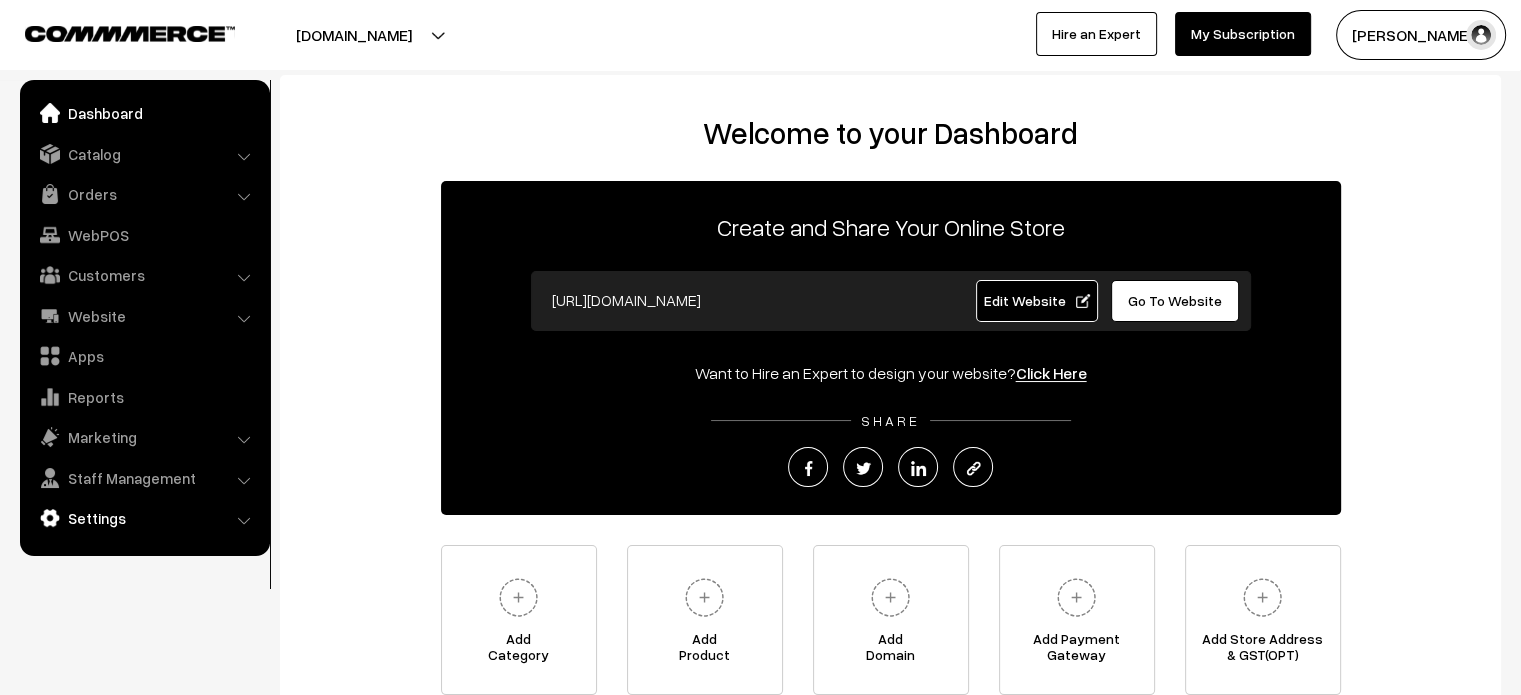 click on "Settings" at bounding box center (144, 518) 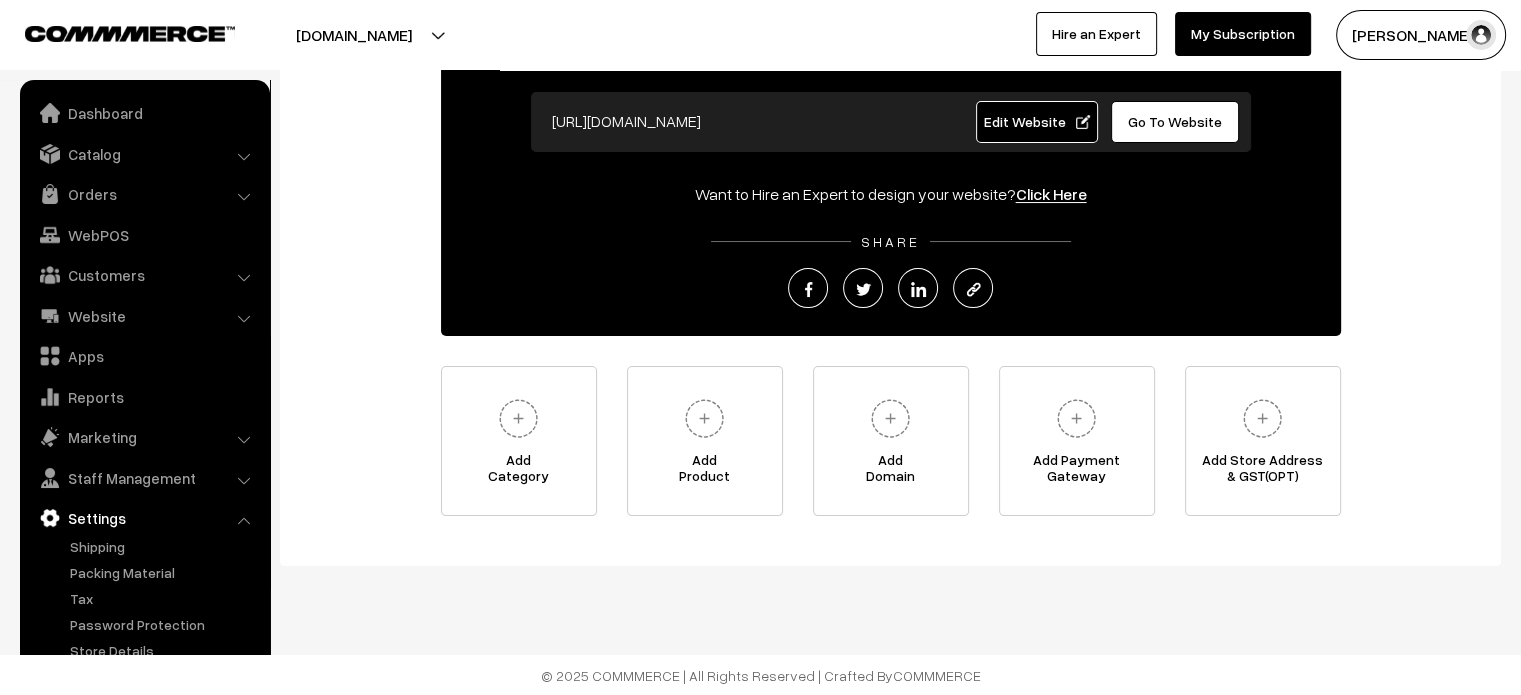 scroll, scrollTop: 0, scrollLeft: 0, axis: both 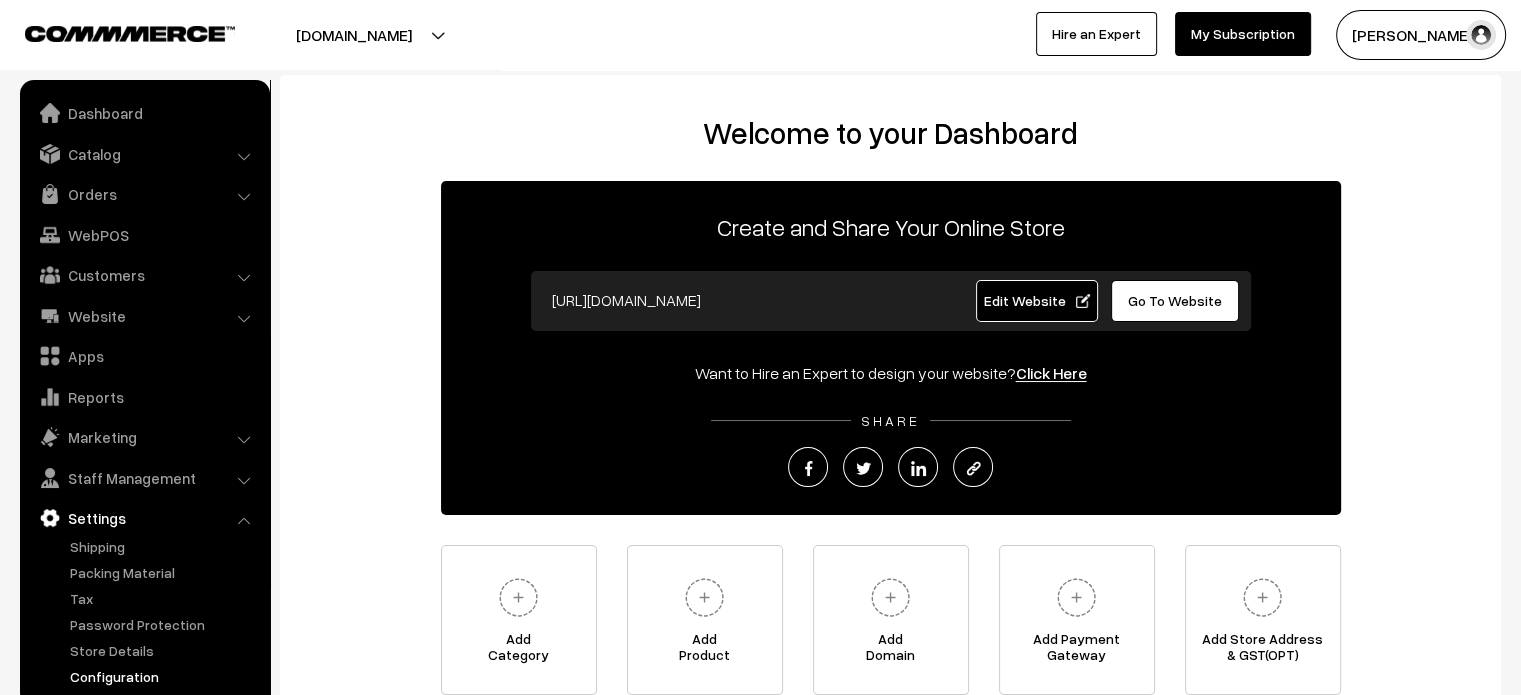 click on "Configuration" at bounding box center [164, 676] 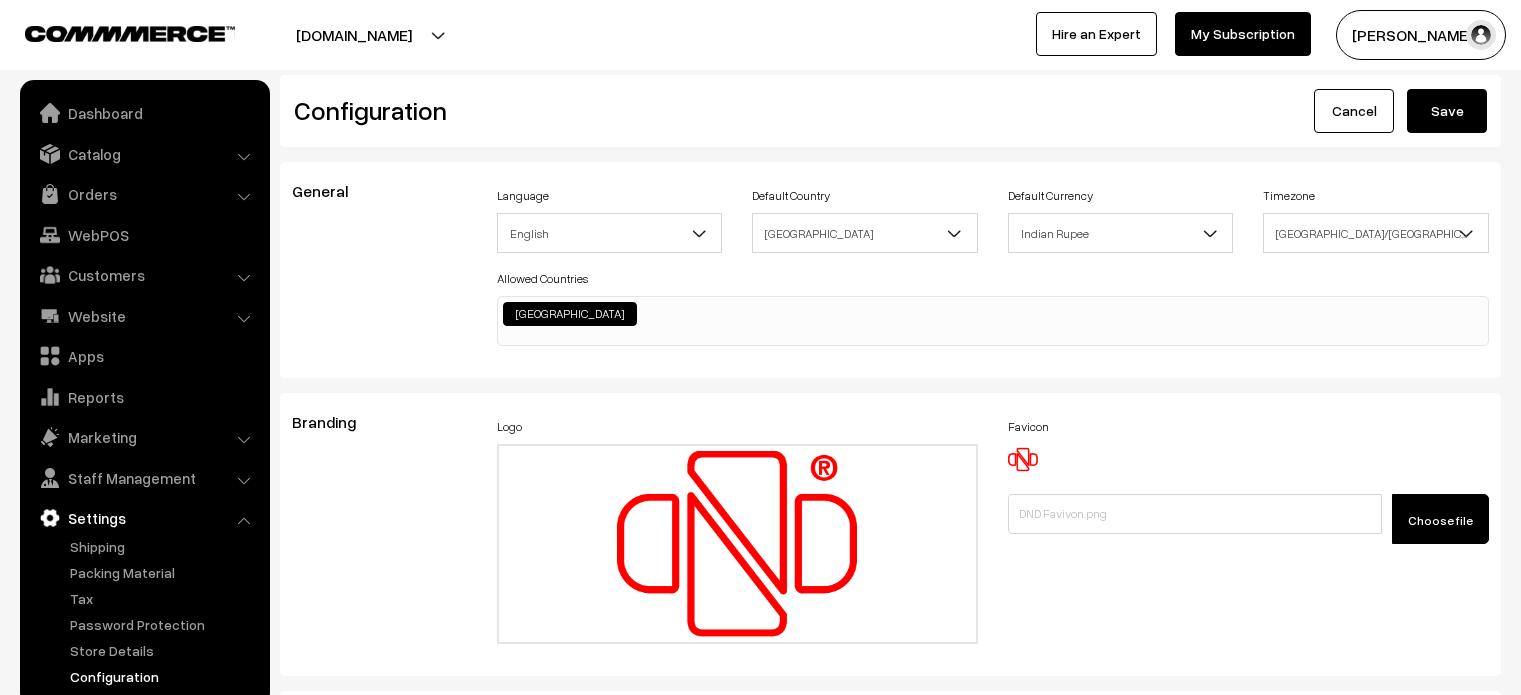 scroll, scrollTop: 952, scrollLeft: 0, axis: vertical 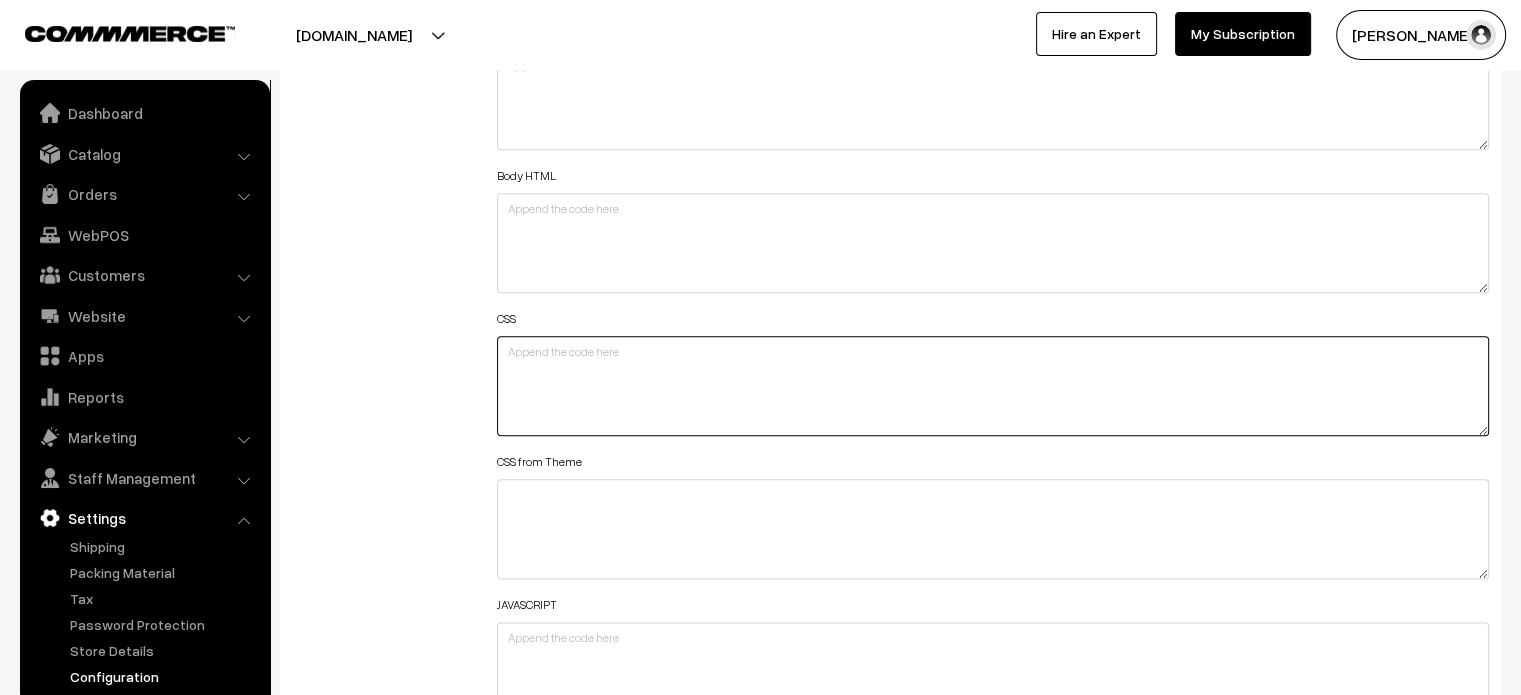 click at bounding box center (993, 386) 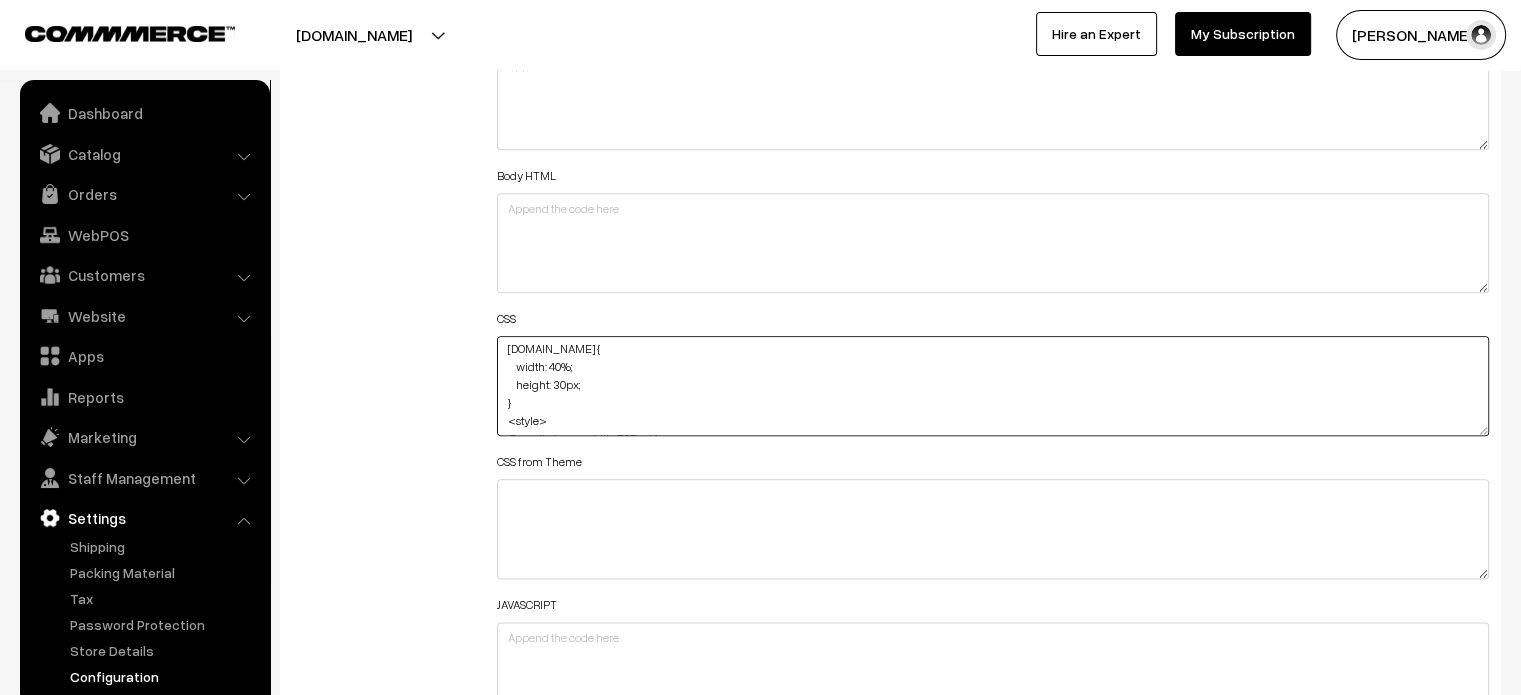 scroll, scrollTop: 0, scrollLeft: 0, axis: both 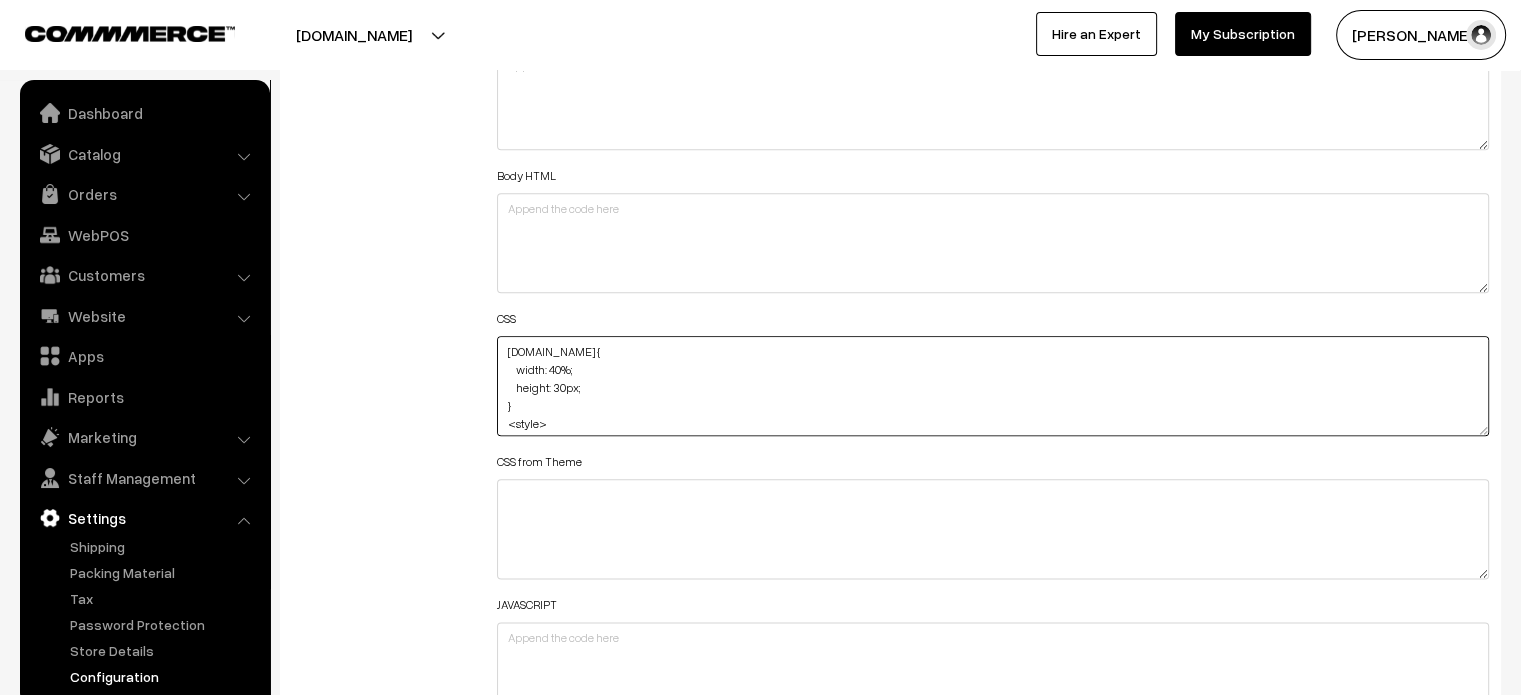 drag, startPoint x: 504, startPoint y: 369, endPoint x: 614, endPoint y: 368, distance: 110.00455 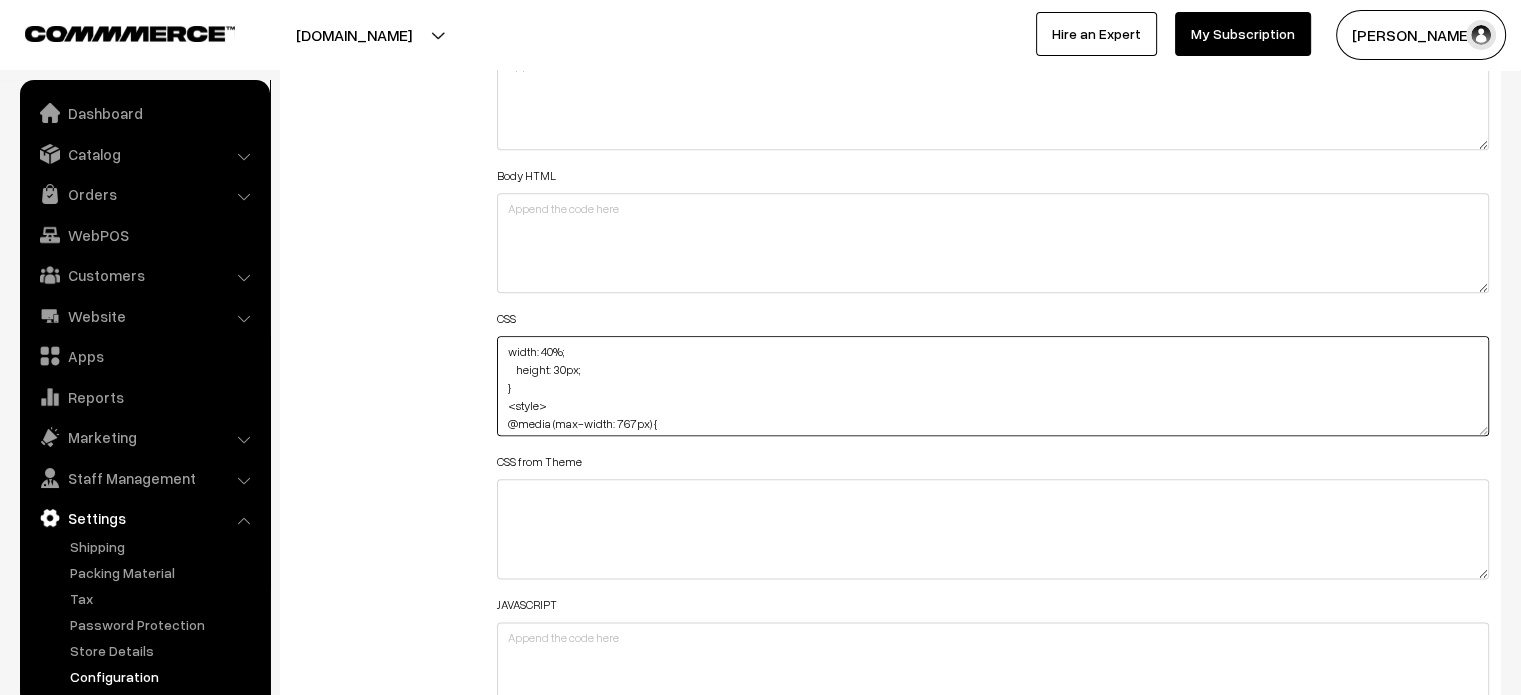 drag, startPoint x: 511, startPoint y: 383, endPoint x: 588, endPoint y: 404, distance: 79.81228 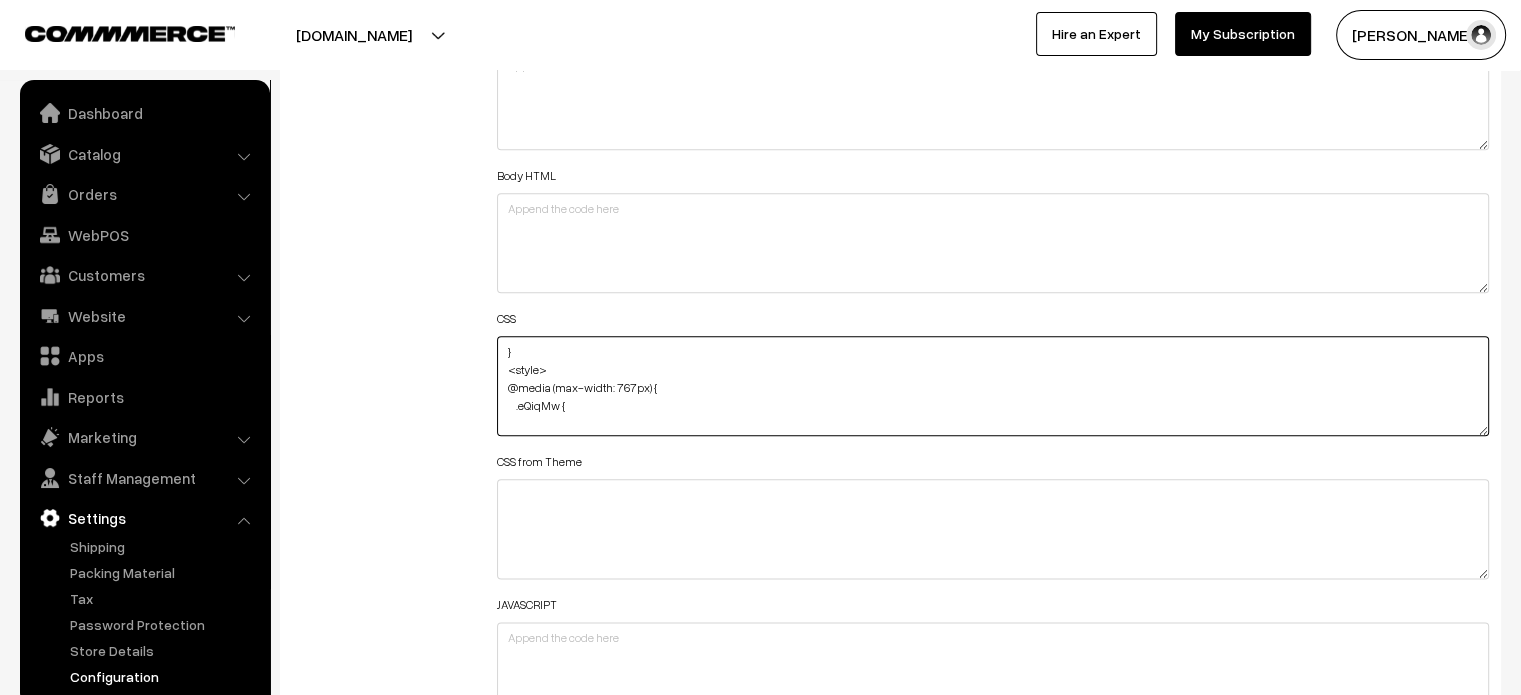 scroll, scrollTop: 56, scrollLeft: 0, axis: vertical 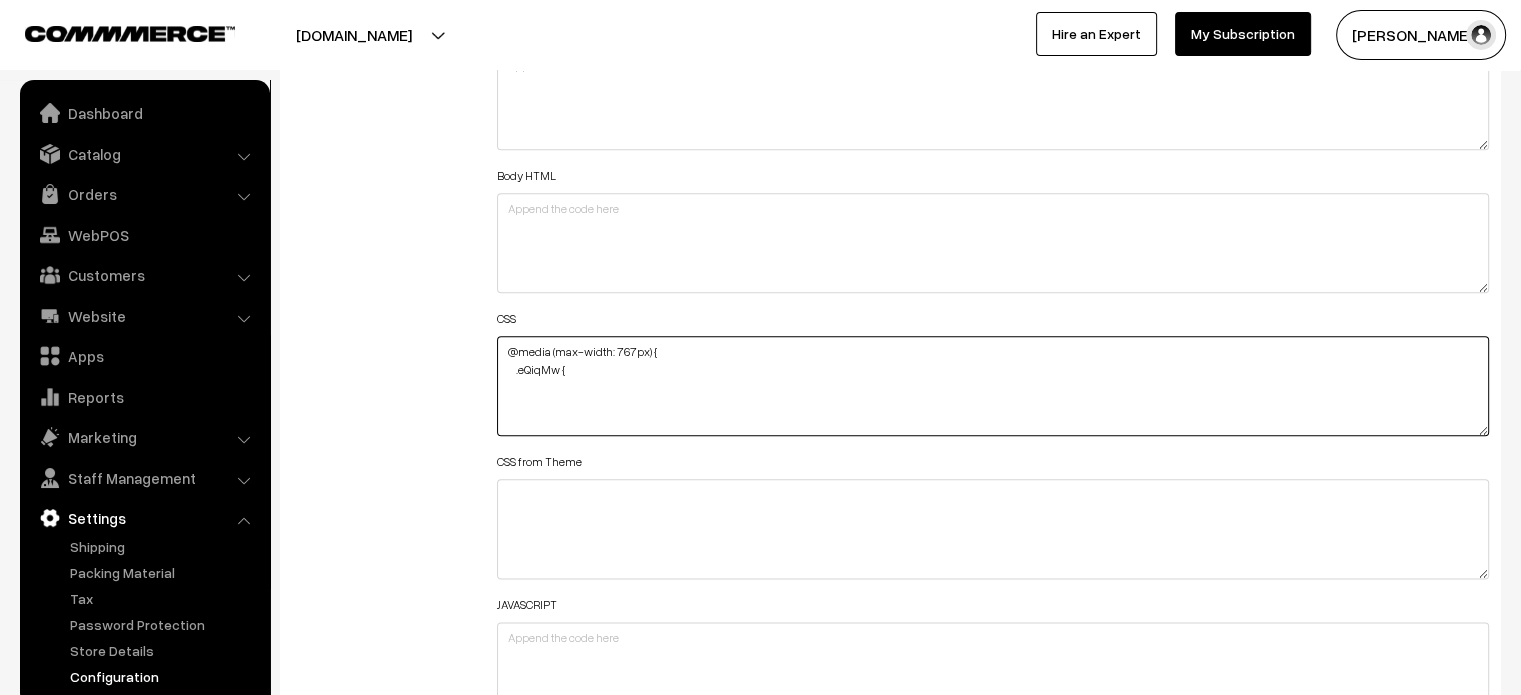 click on "@media (max-width: 767px) {
.eQiqMw {" at bounding box center [993, 386] 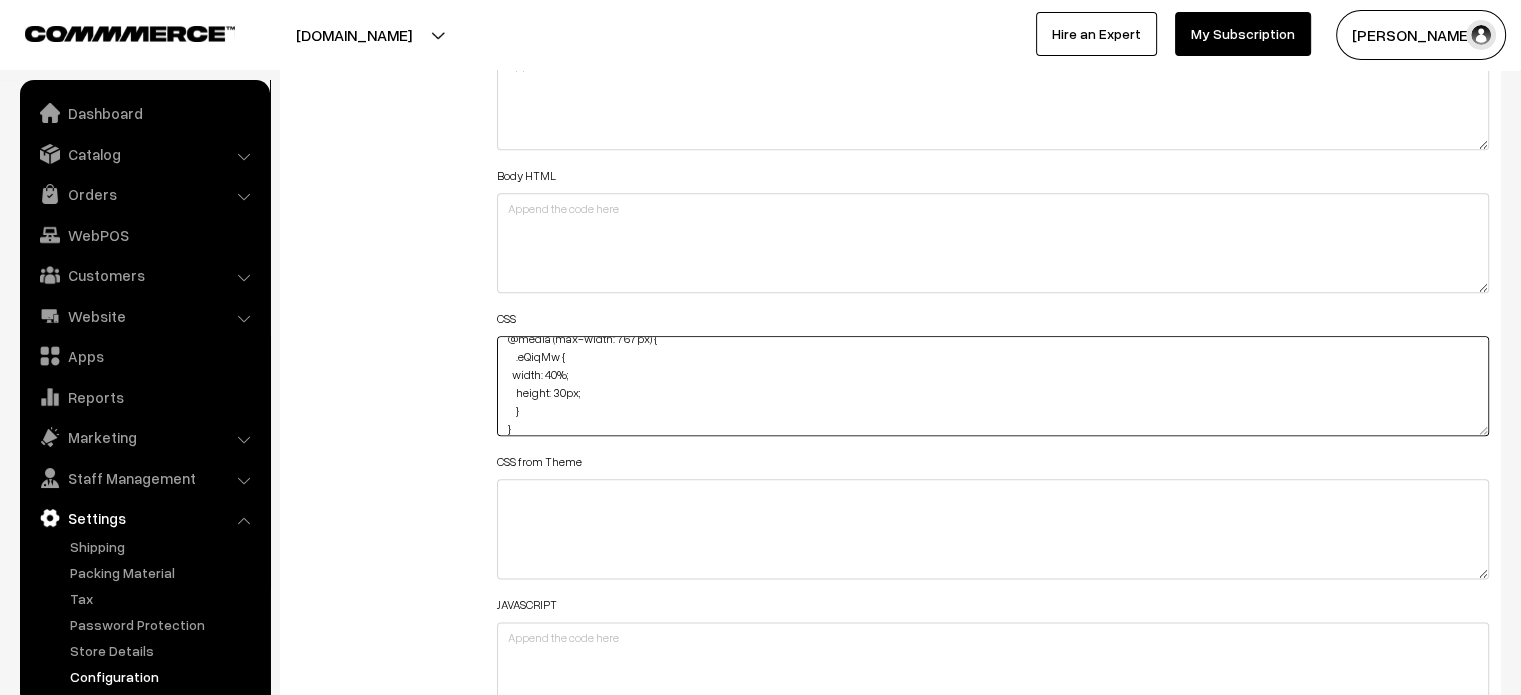 scroll, scrollTop: 0, scrollLeft: 0, axis: both 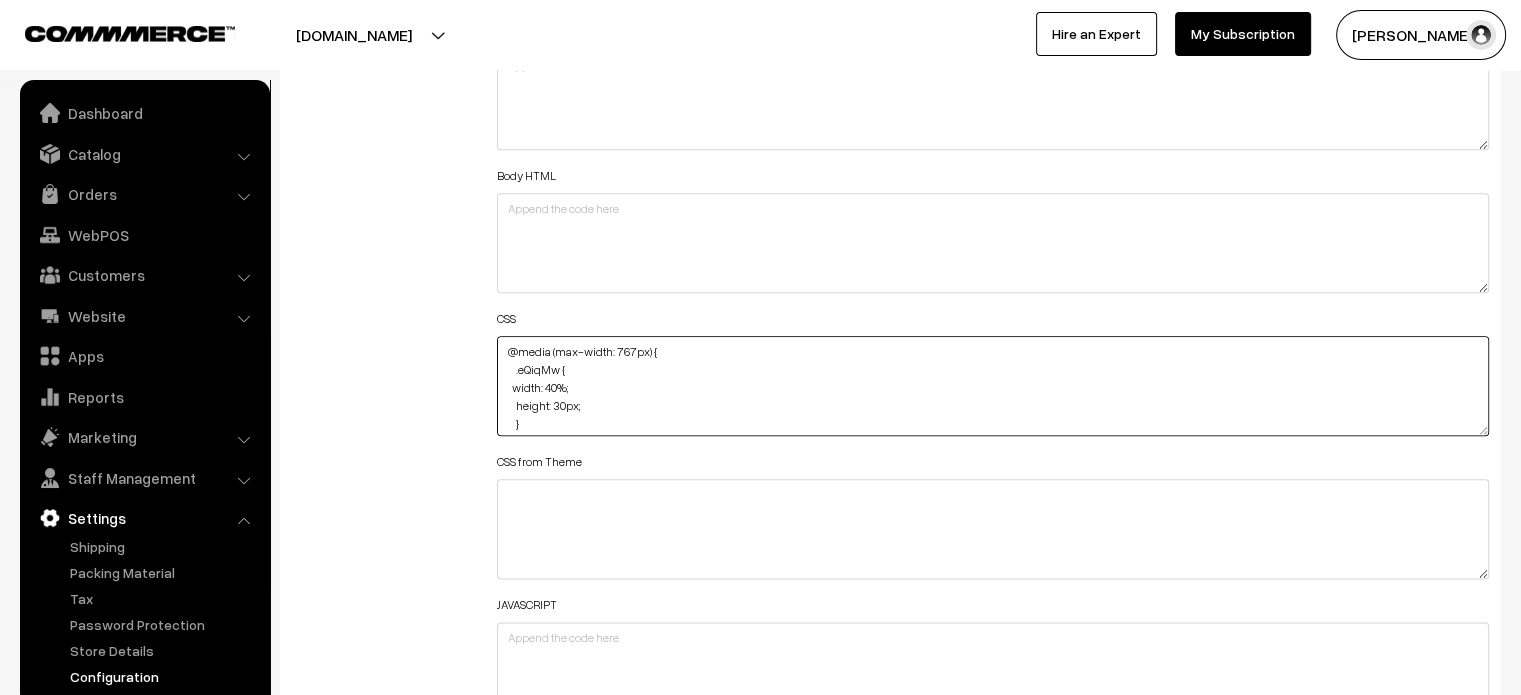click on "@media (max-width: 767px) {
.eQiqMw {
width: 40%;
height: 30px;
}
}" at bounding box center [993, 386] 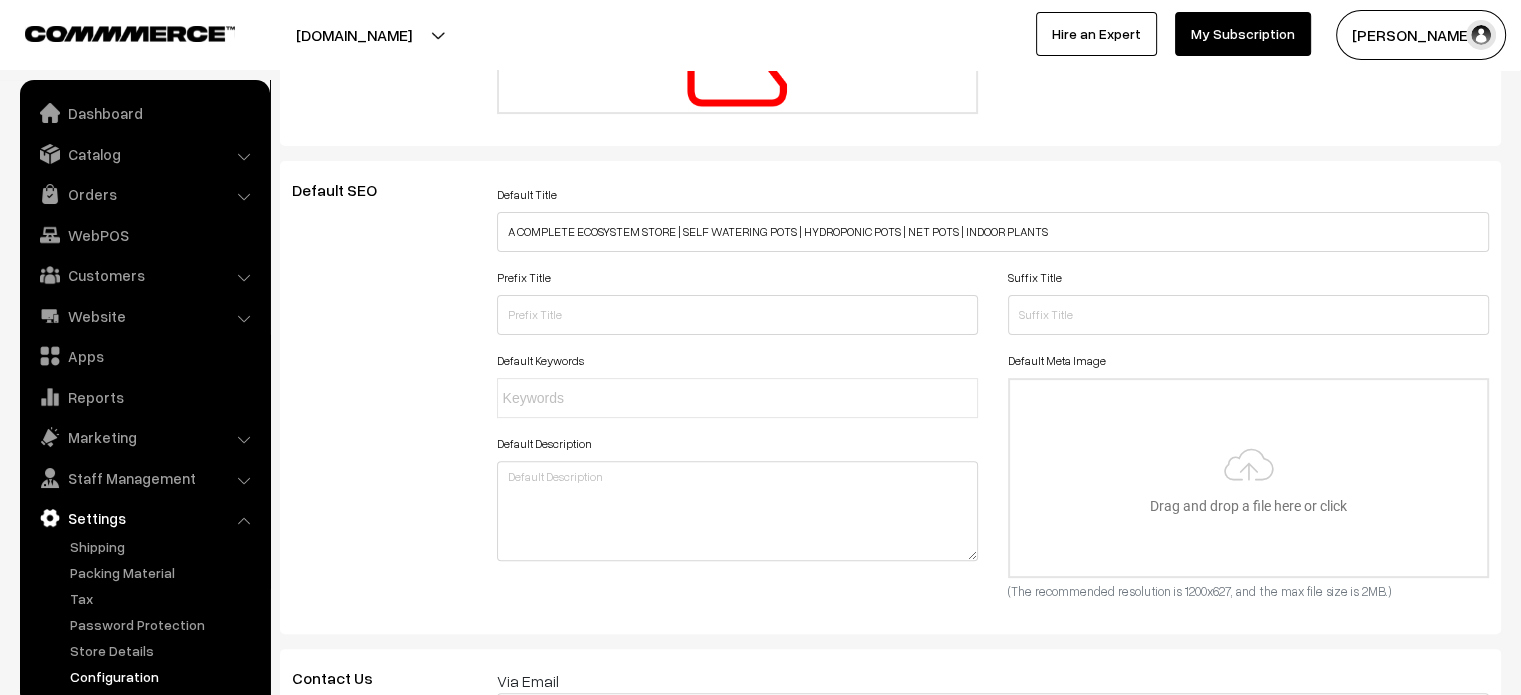 scroll, scrollTop: 0, scrollLeft: 0, axis: both 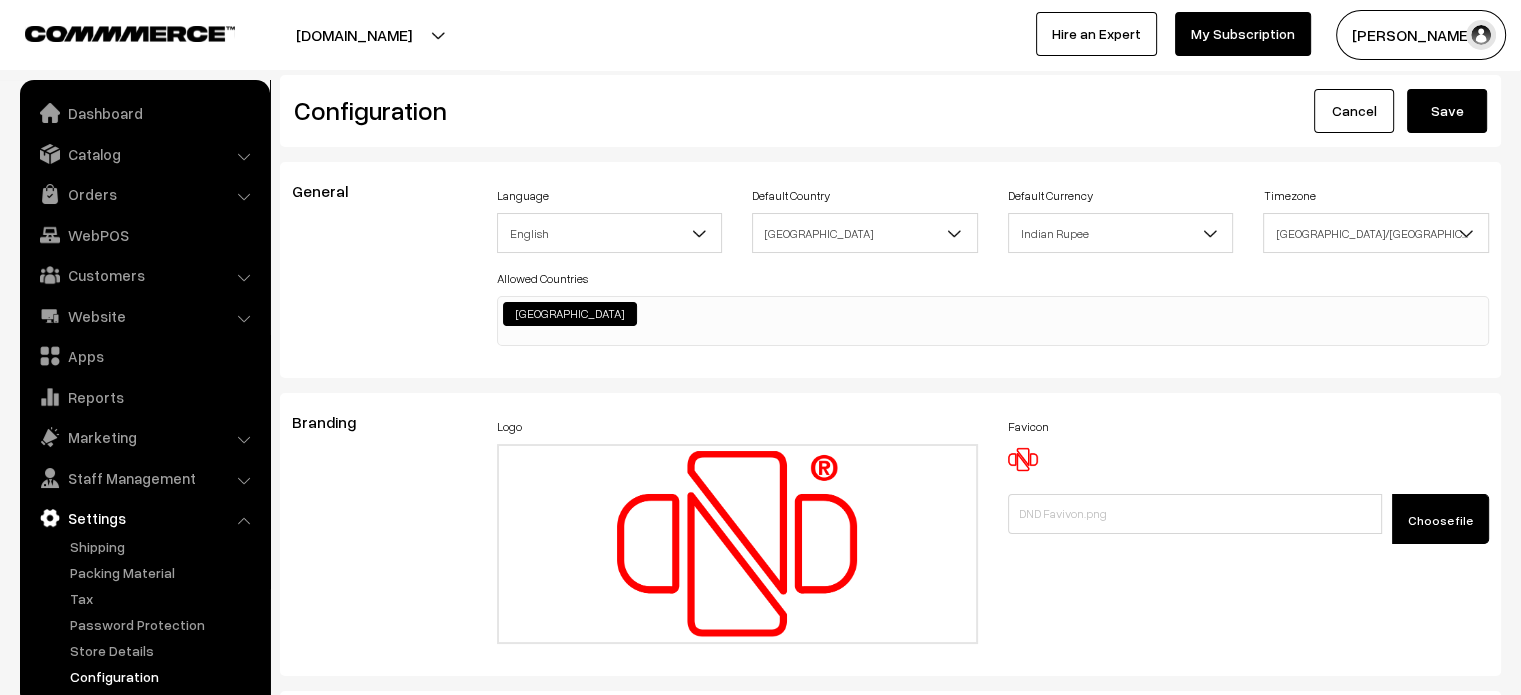 type on "@media (max-width: 767px) {
.eQiqMw {
width: 40%;
height: 30px;
}
}" 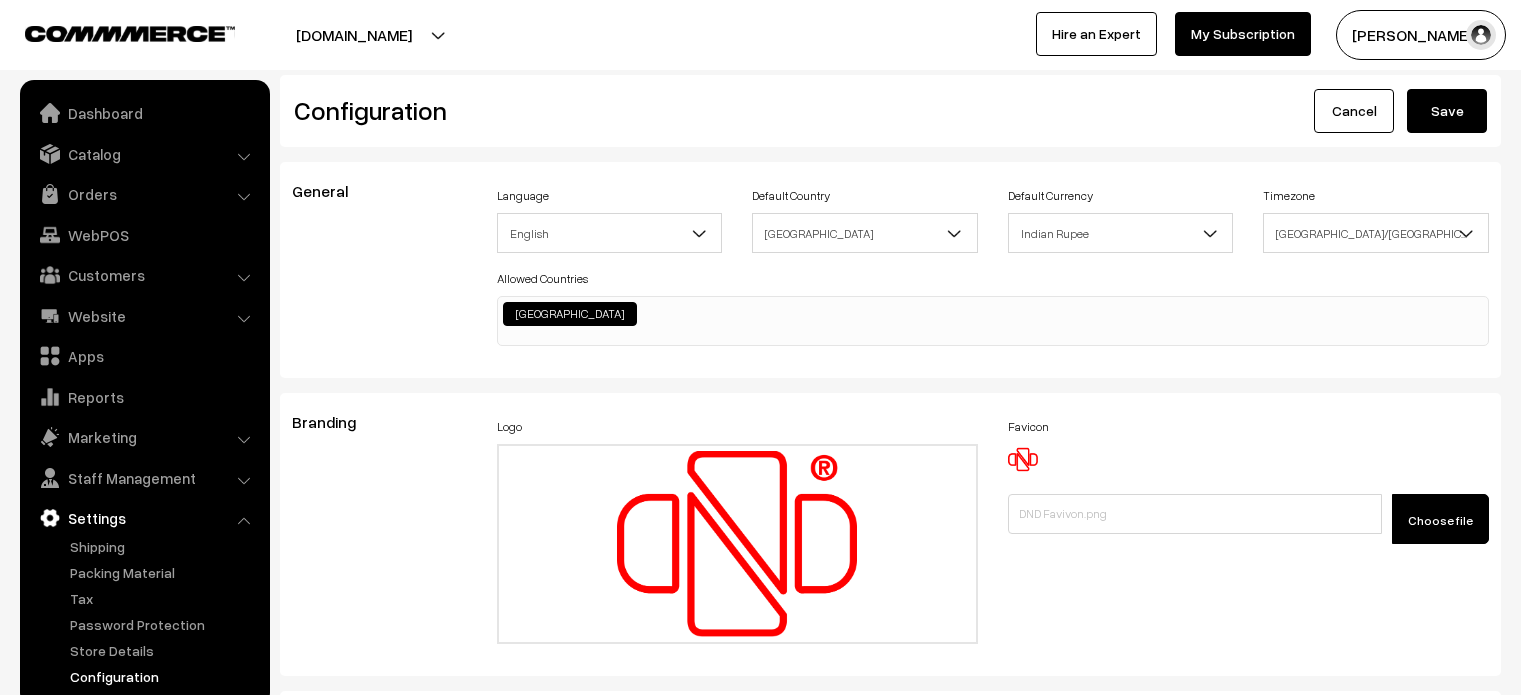 scroll, scrollTop: 0, scrollLeft: 0, axis: both 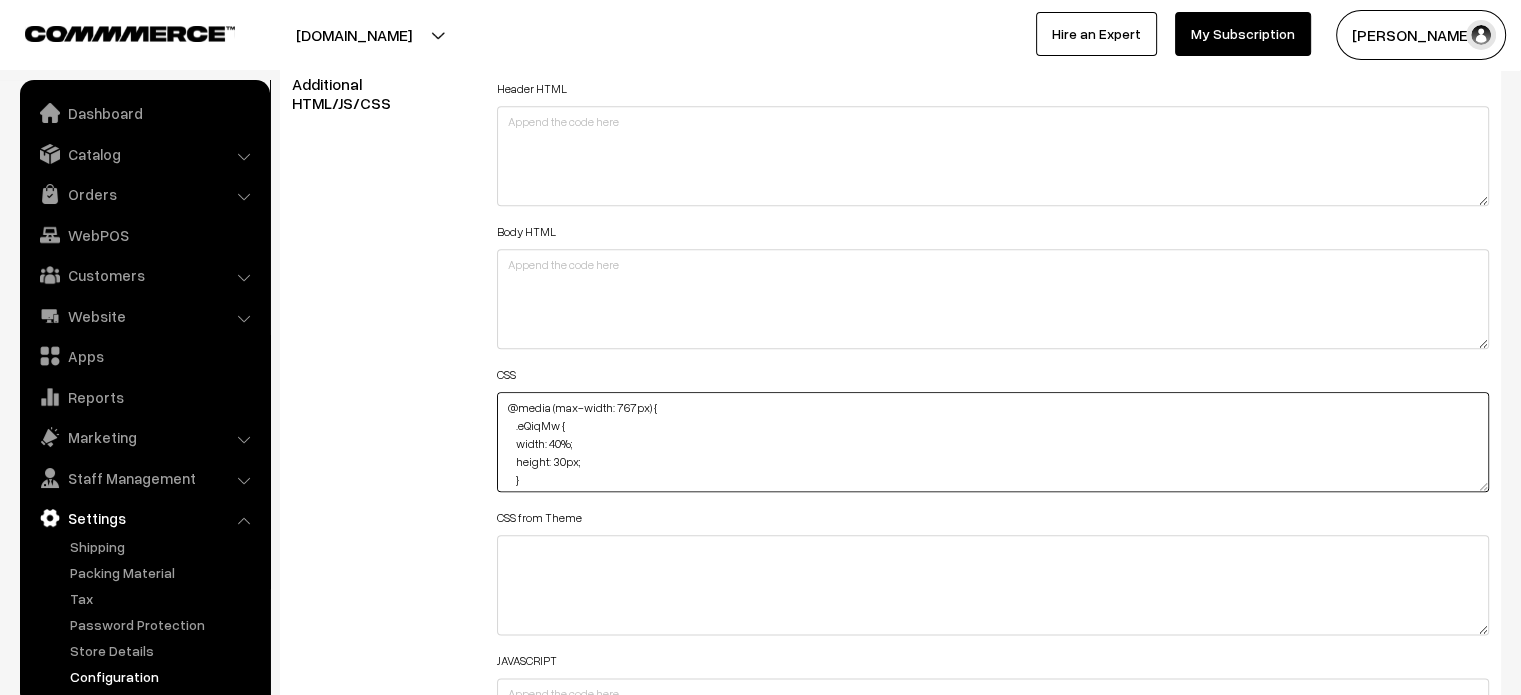 click on "@media (max-width: 767px) {
.eQiqMw {
width: 40%;
height: 30px;
}
}" at bounding box center [993, 442] 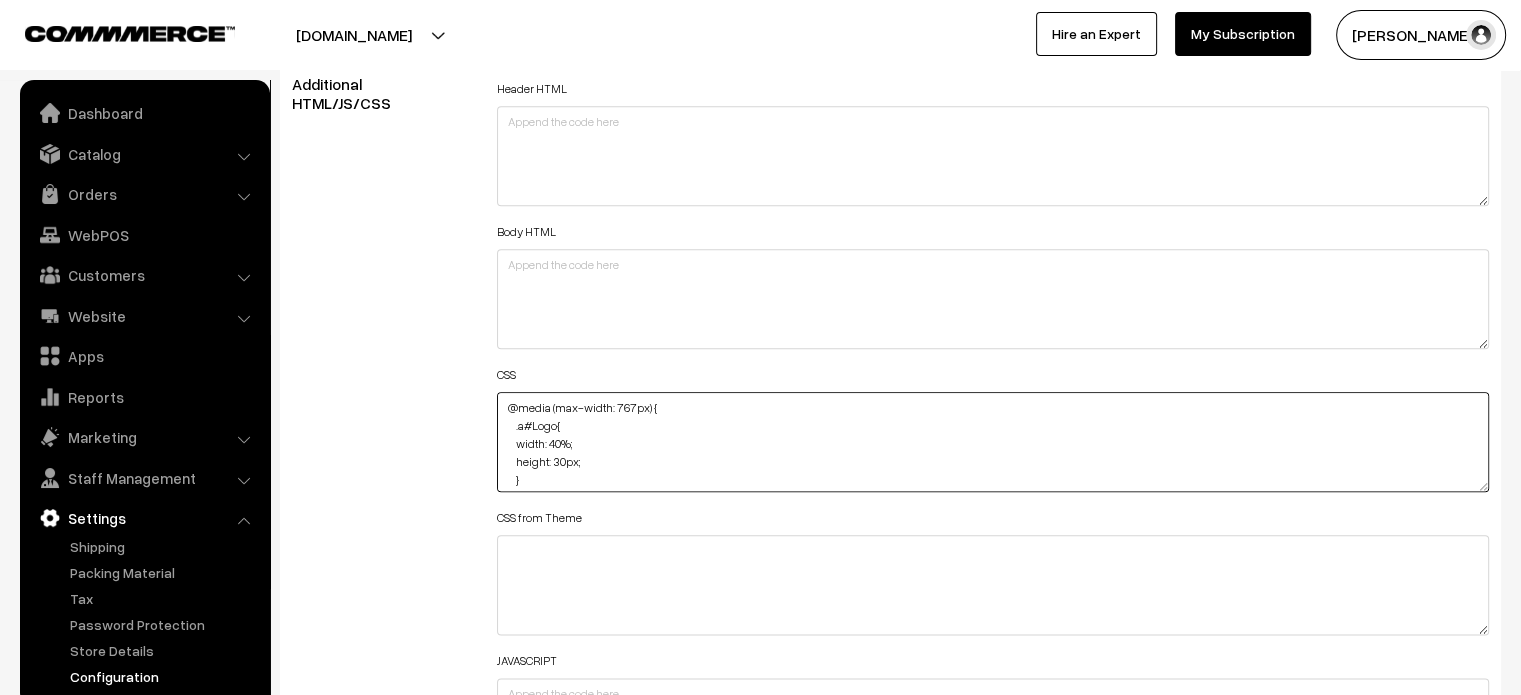 click on "@media (max-width: 767px) {
.eQiqMw {
width: 40%;
height: 30px;
}
}" at bounding box center [993, 442] 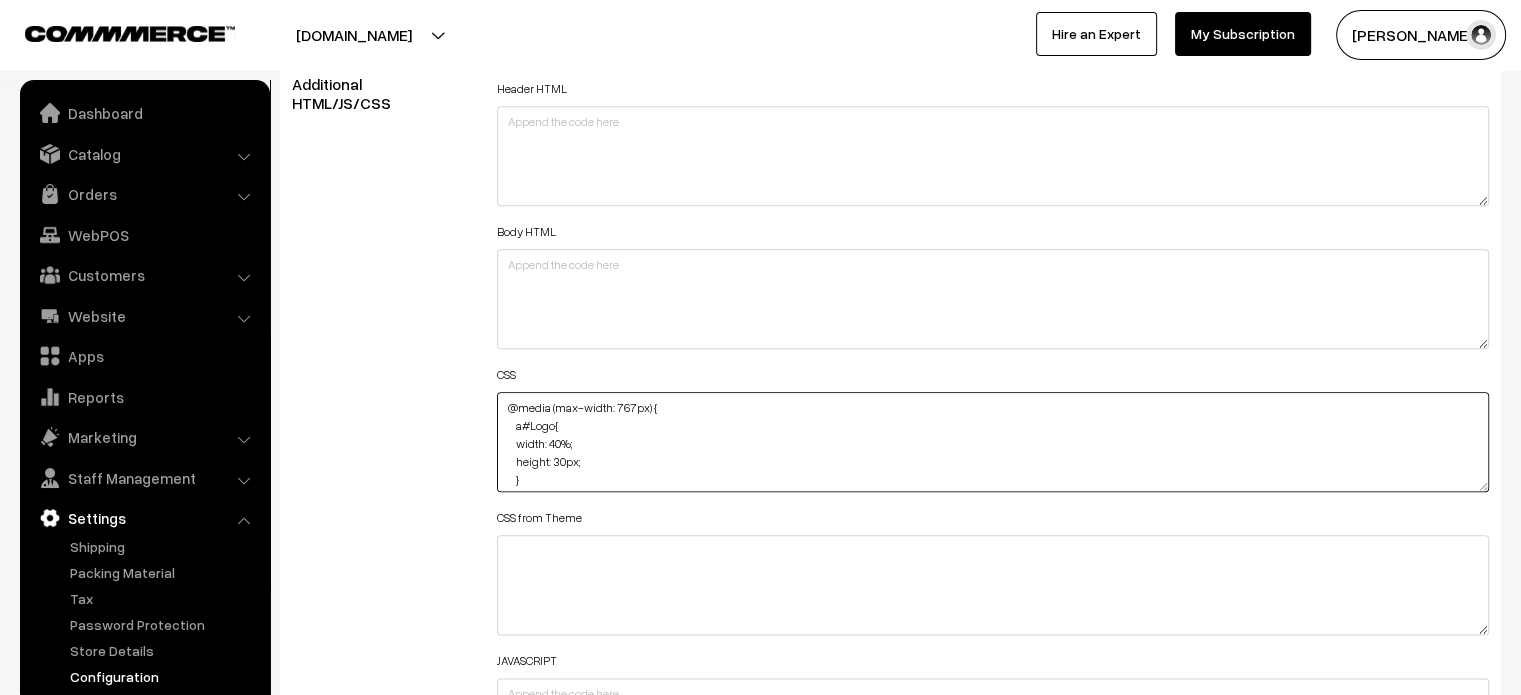 type on "@media (max-width: 767px) {
a#Logo{
width: 40%;
height: 30px;
}
}" 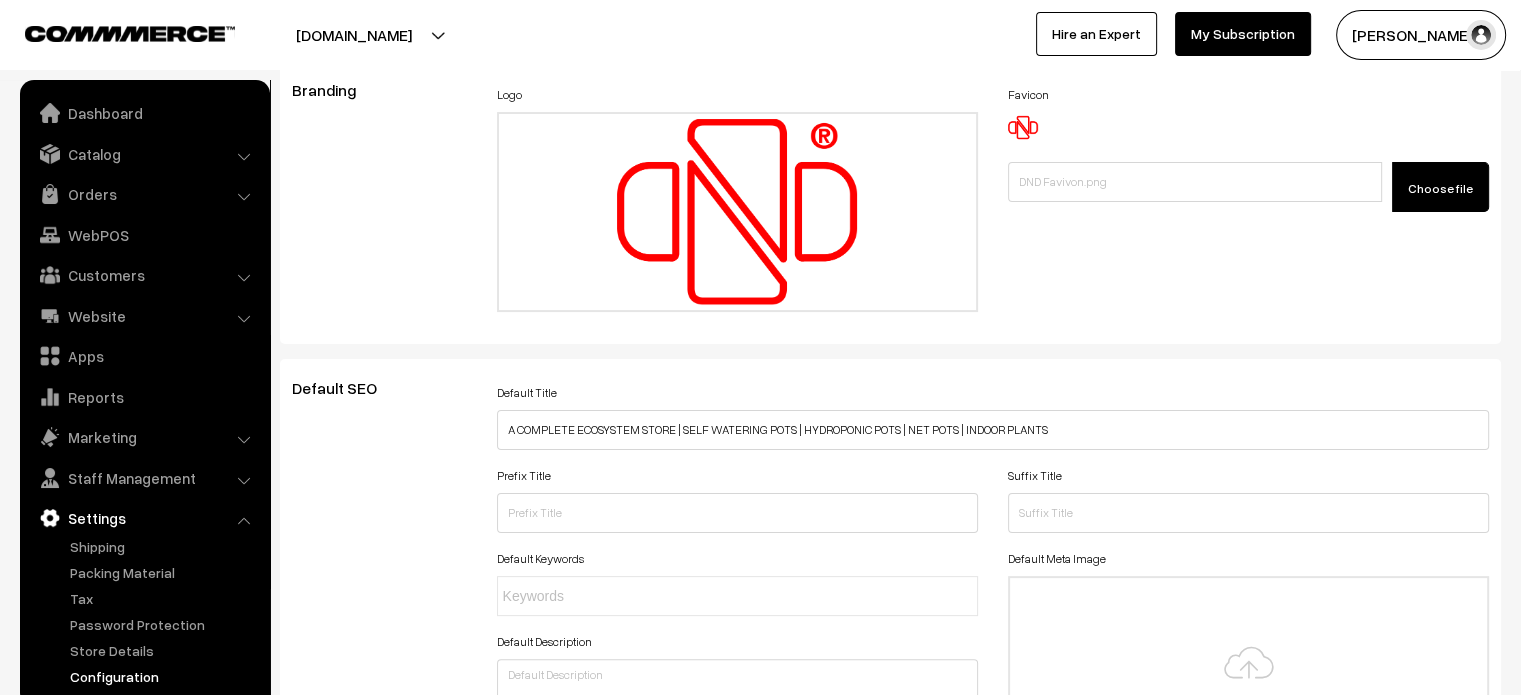 scroll, scrollTop: 0, scrollLeft: 0, axis: both 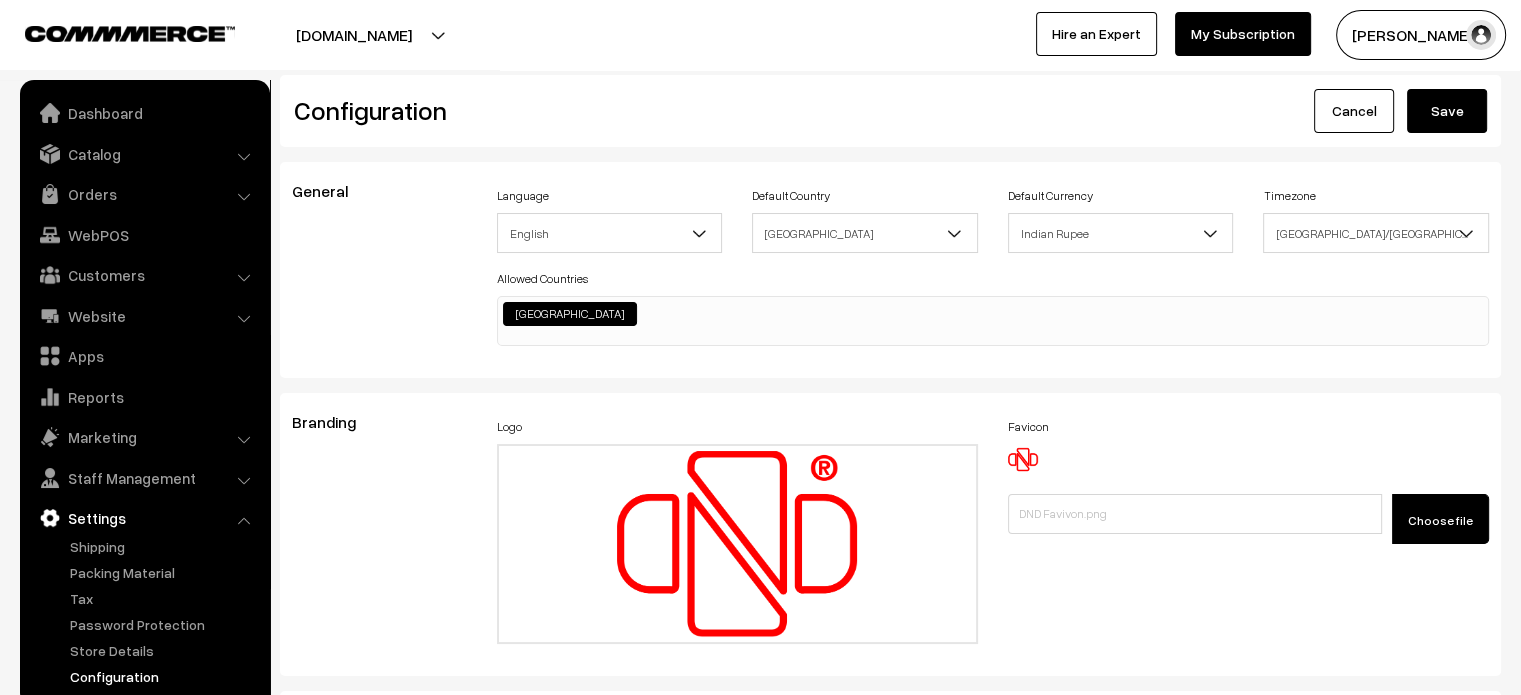 click on "Save" at bounding box center (1447, 111) 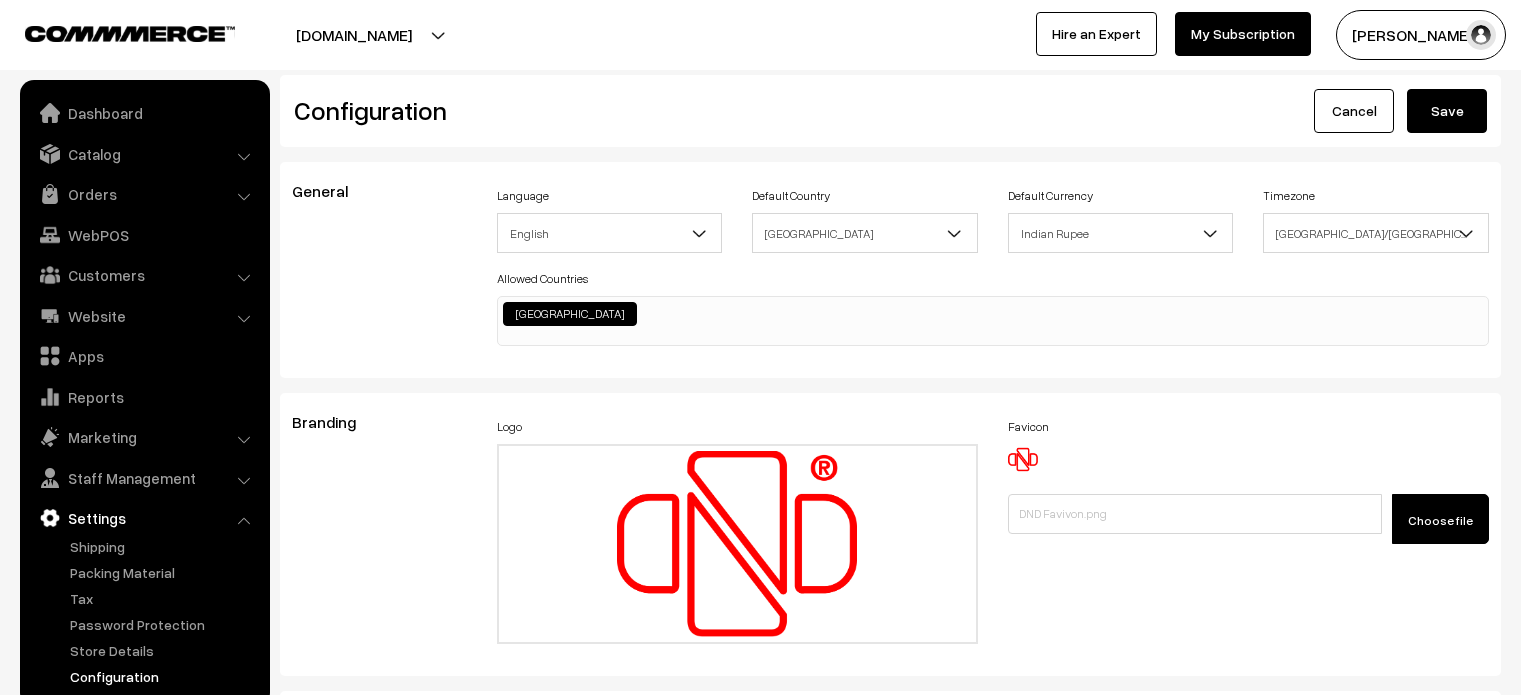 scroll, scrollTop: 0, scrollLeft: 0, axis: both 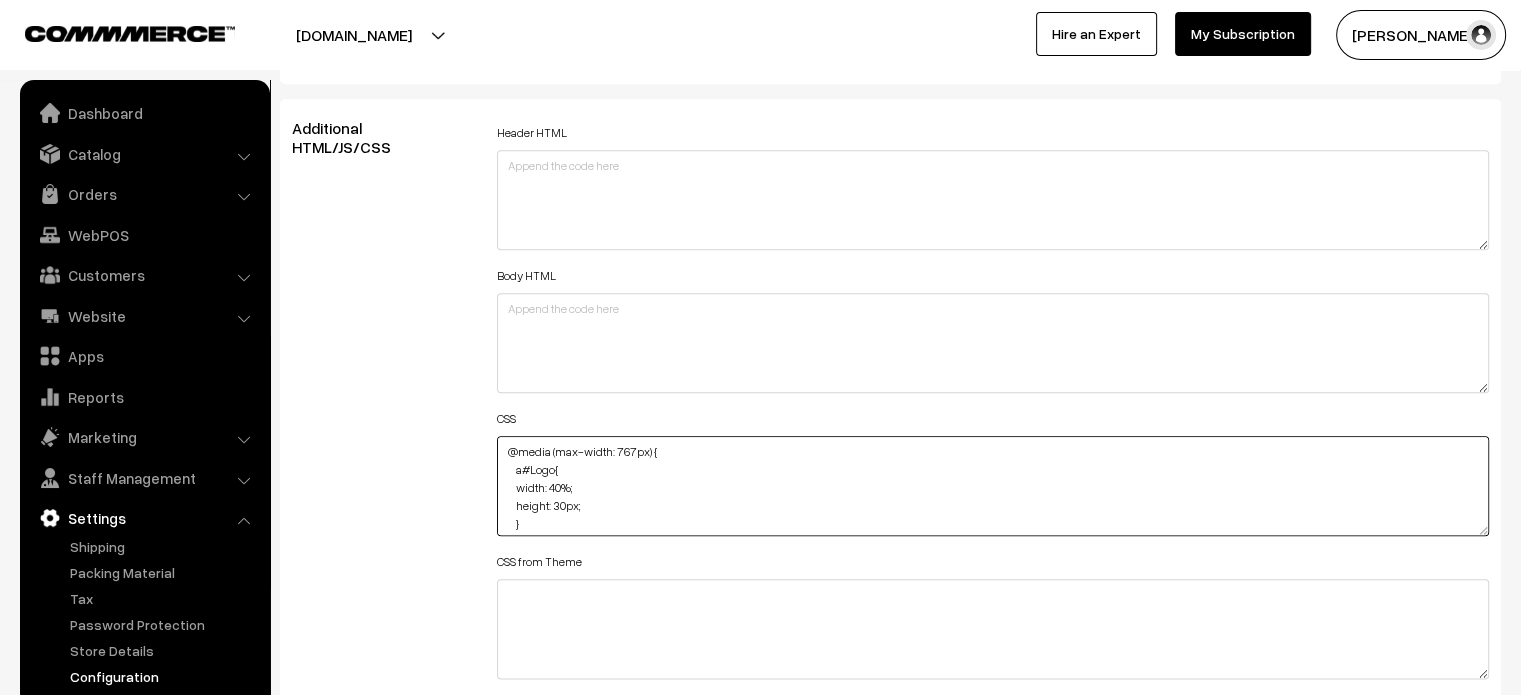 click on "@media (max-width: 767px) {
a#Logo{
width: 40%;
height: 30px;
}
}" at bounding box center [993, 486] 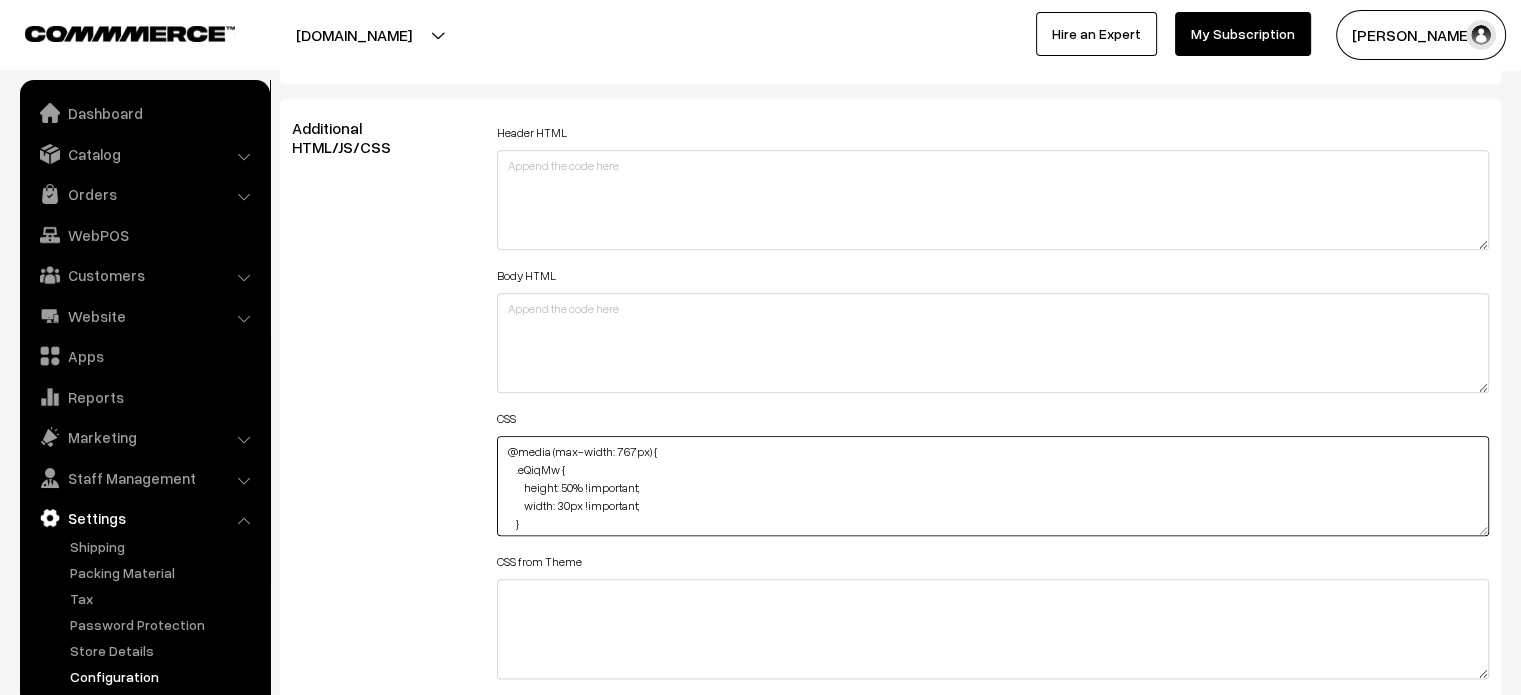 scroll, scrollTop: 13, scrollLeft: 0, axis: vertical 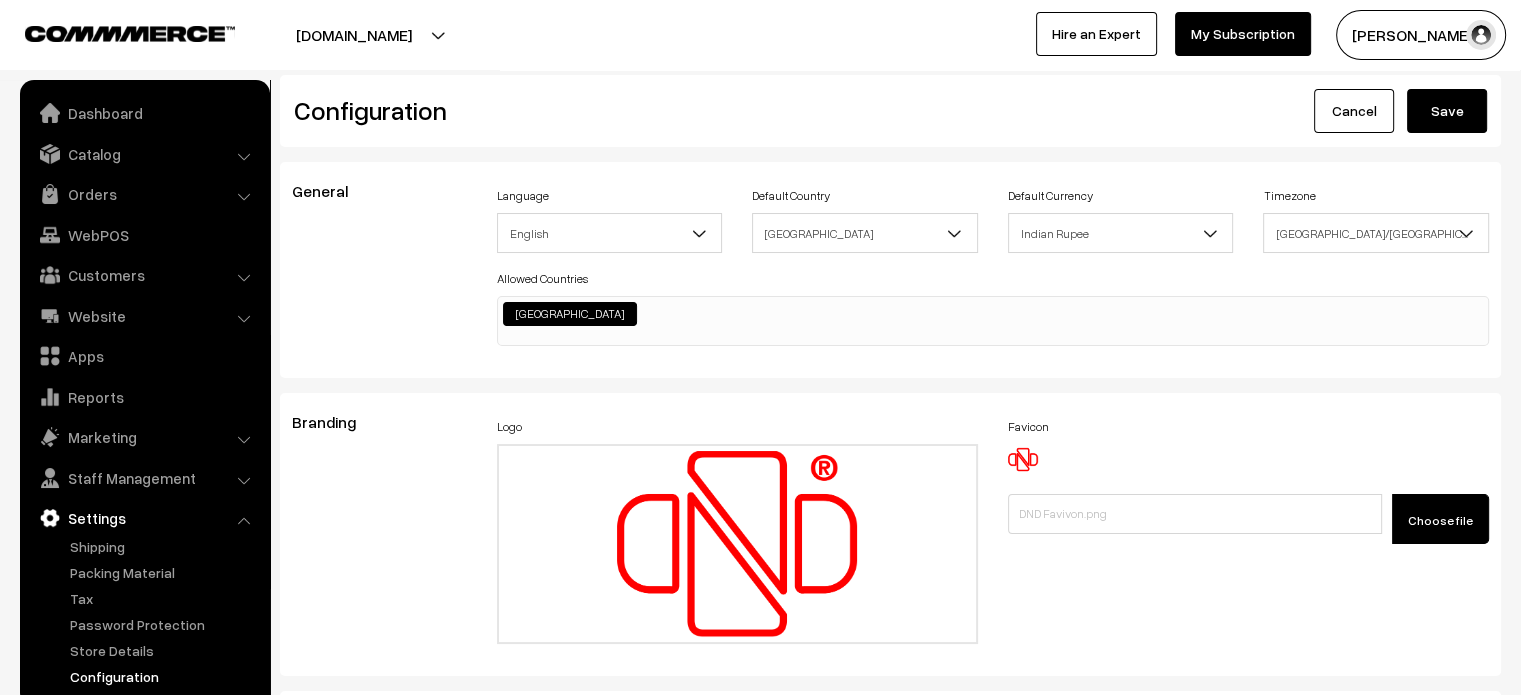 type on "@media (max-width: 767px) {
.eQiqMw {
height: 50% !important;
width: 30px !important;
}
}" 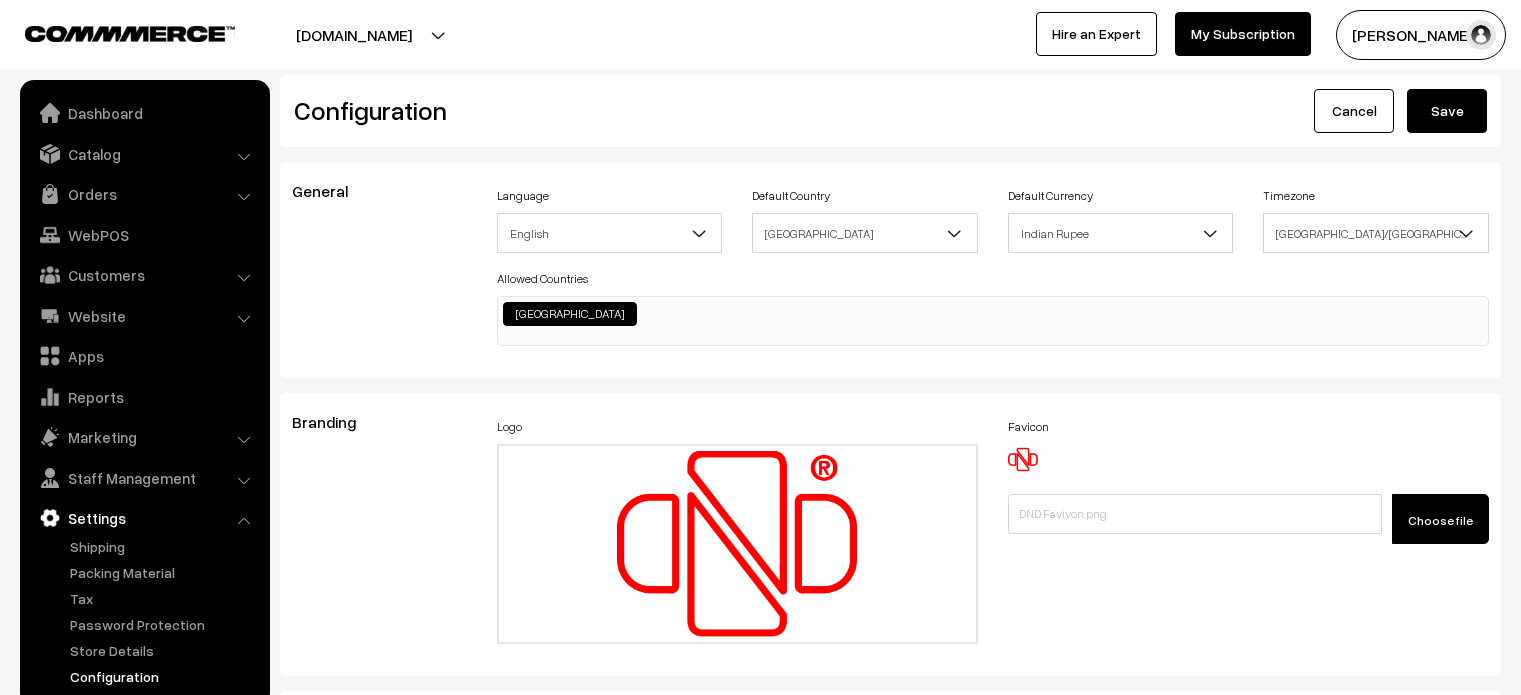 scroll, scrollTop: 0, scrollLeft: 0, axis: both 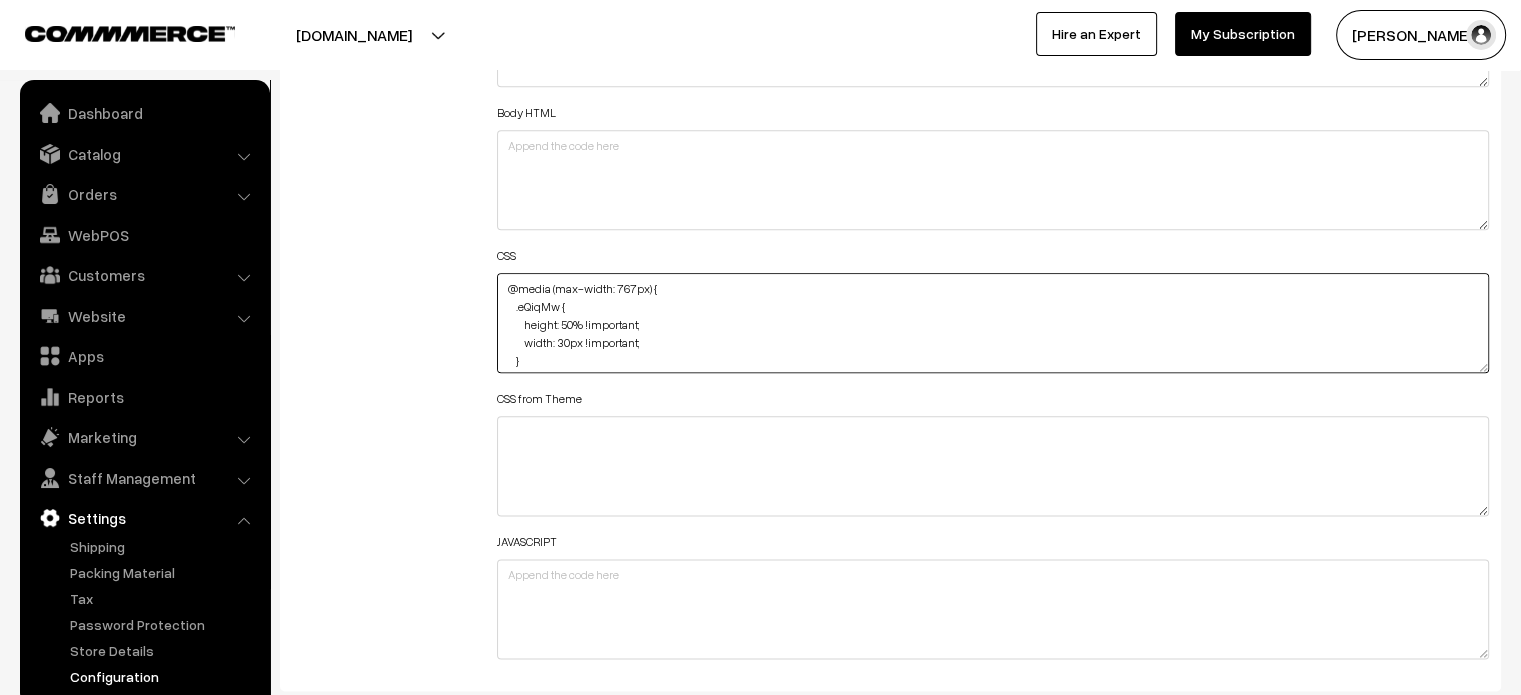 click on "@media (max-width: 767px) {
.eQiqMw {
height: 50% !important;
width: 30px !important;
}
}" at bounding box center (993, 323) 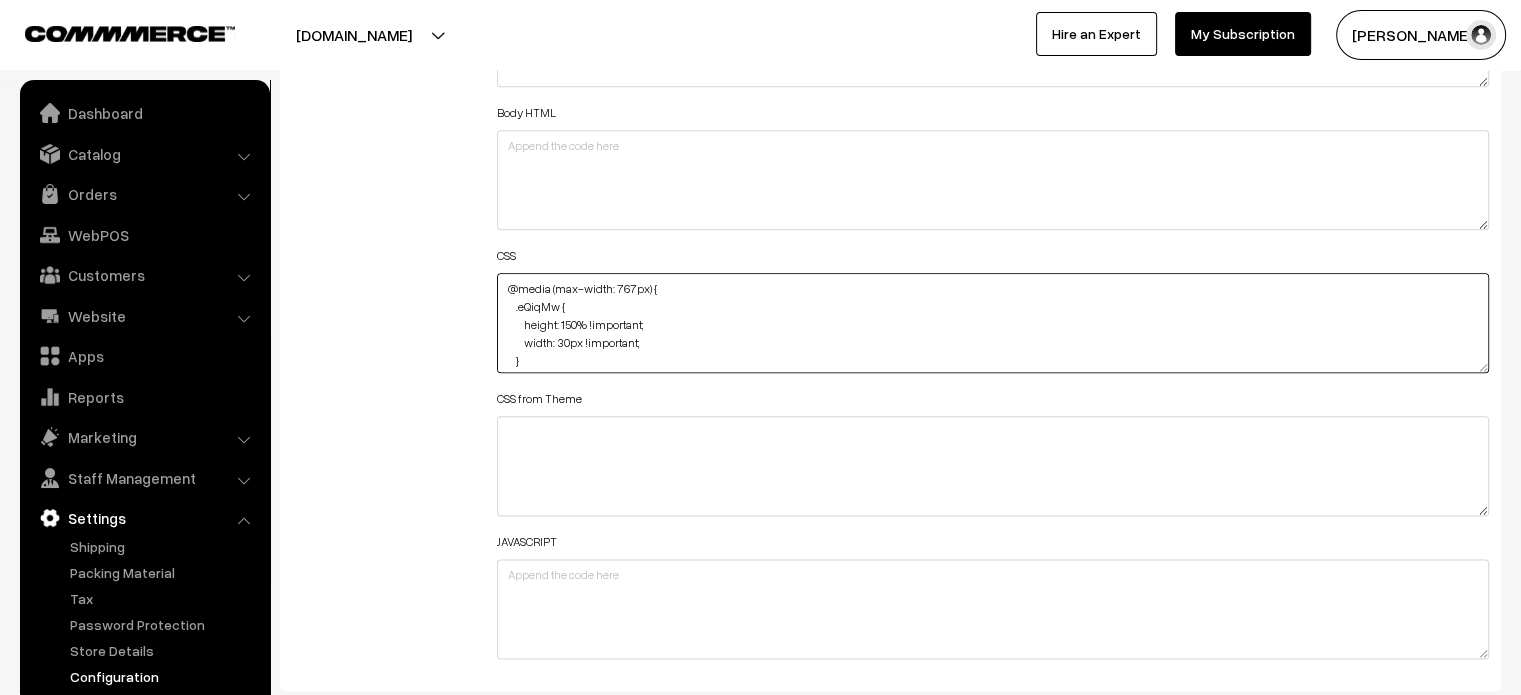 click on "@media (max-width: 767px) {
.eQiqMw {
height: 50% !important;
width: 30px !important;
}
}" at bounding box center (993, 323) 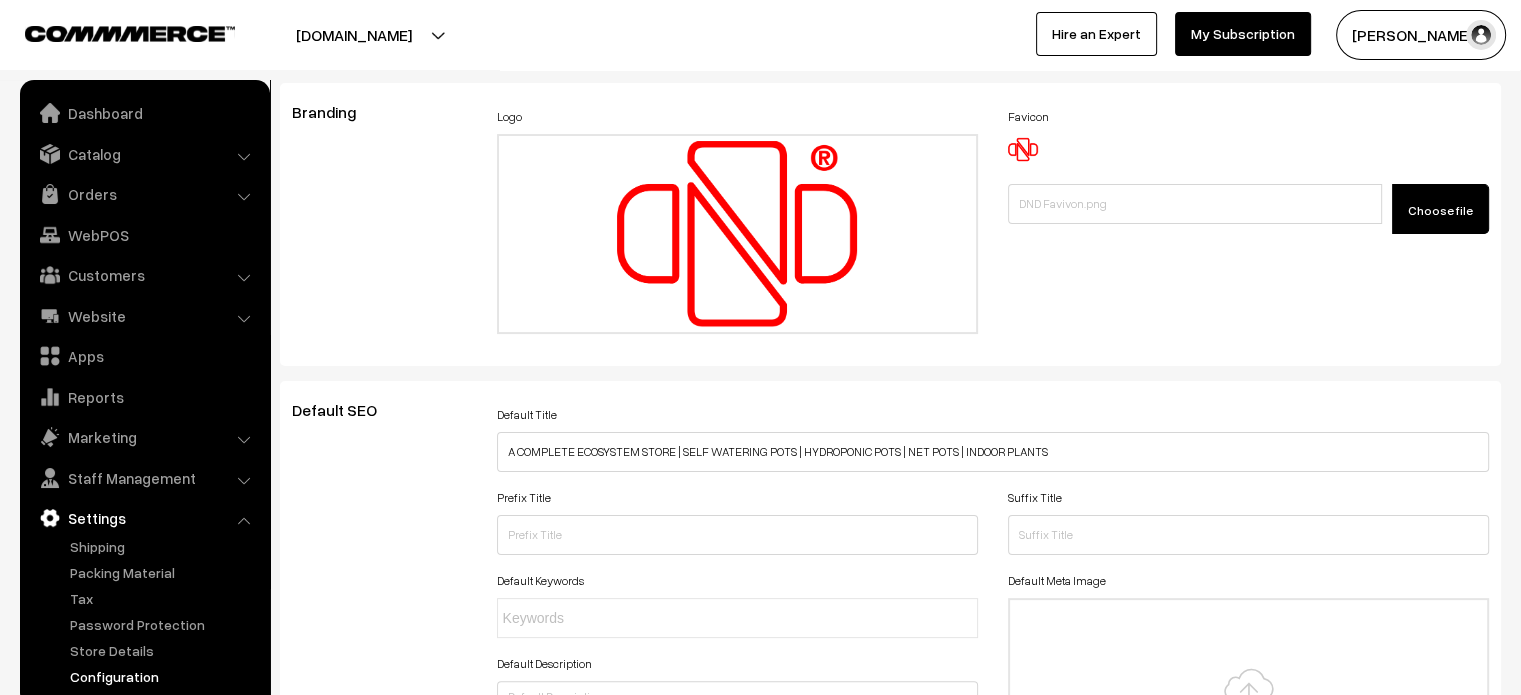 scroll, scrollTop: 0, scrollLeft: 0, axis: both 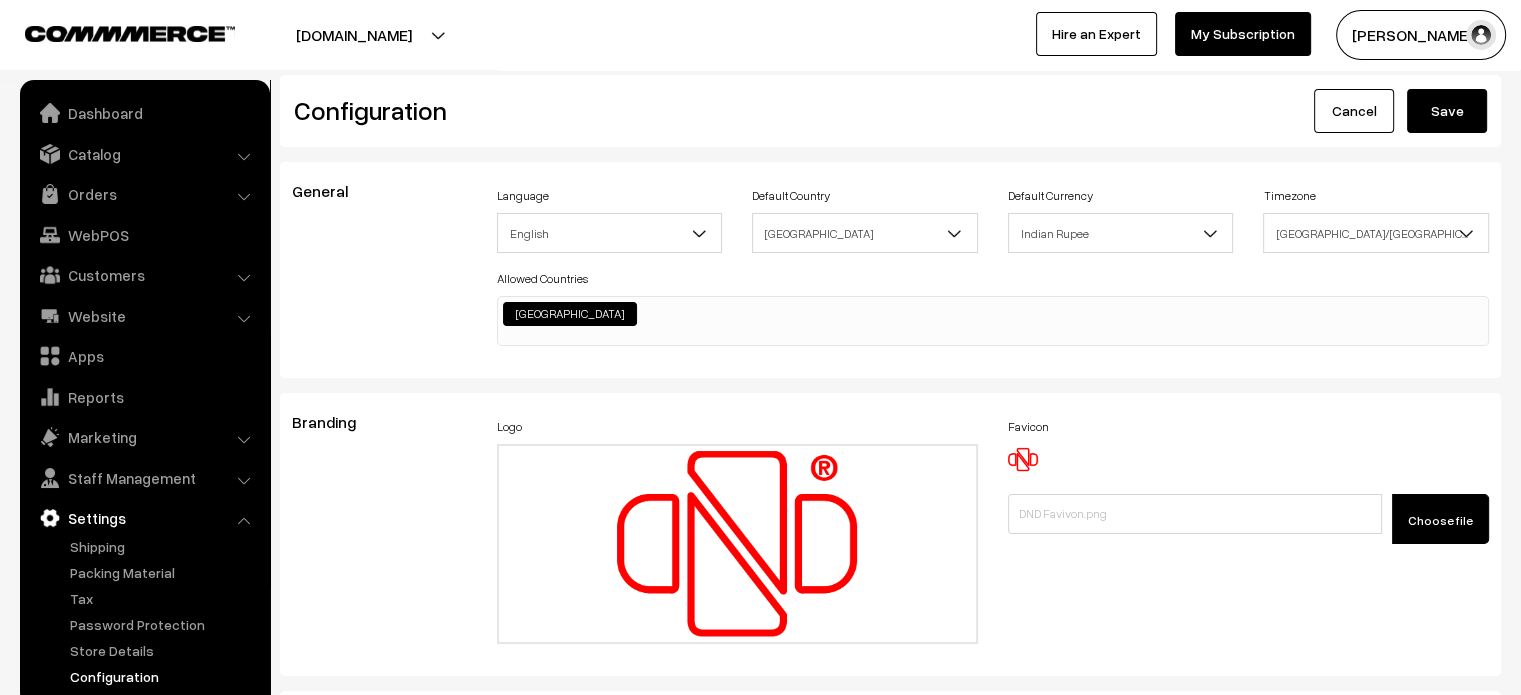 type on "@media (max-width: 767px) {
.eQiqMw {
height: 150% !important;
width: 130px !important;
}
}" 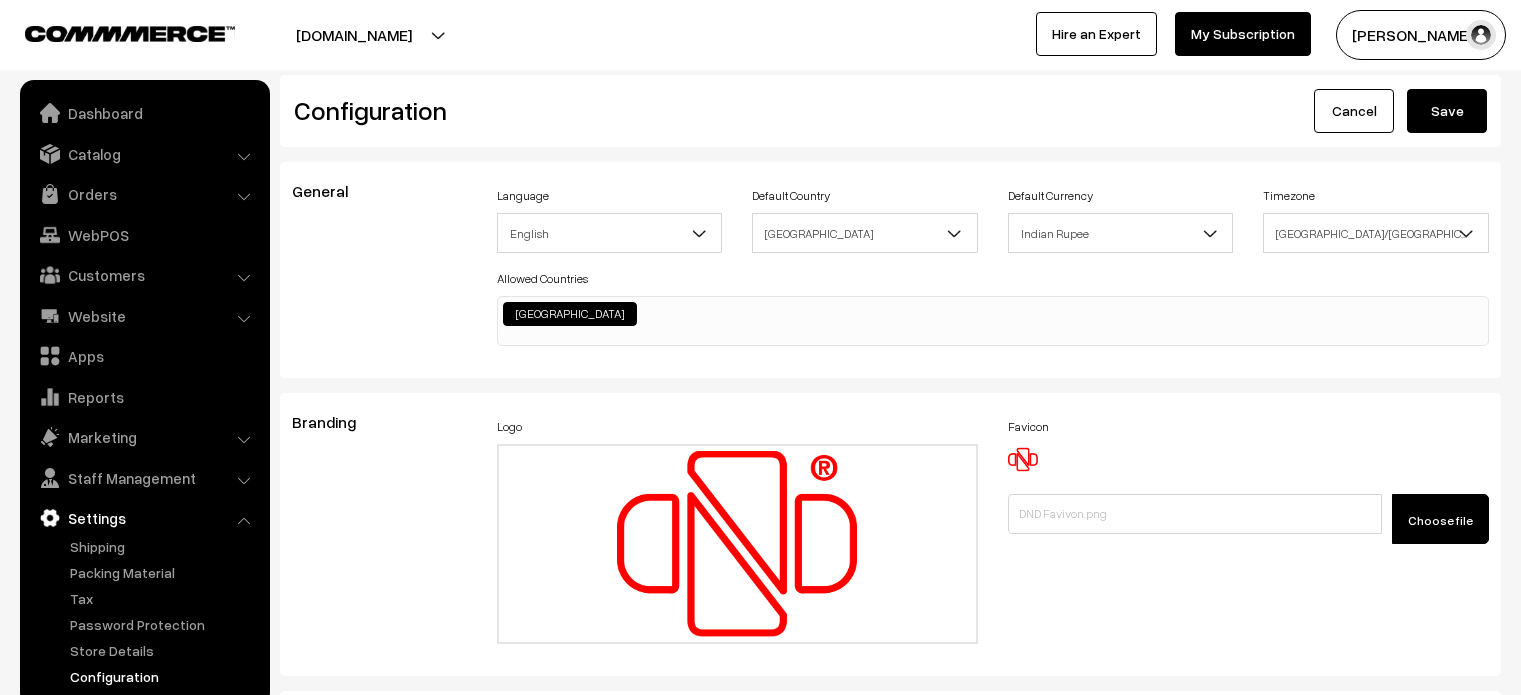 scroll, scrollTop: 0, scrollLeft: 0, axis: both 